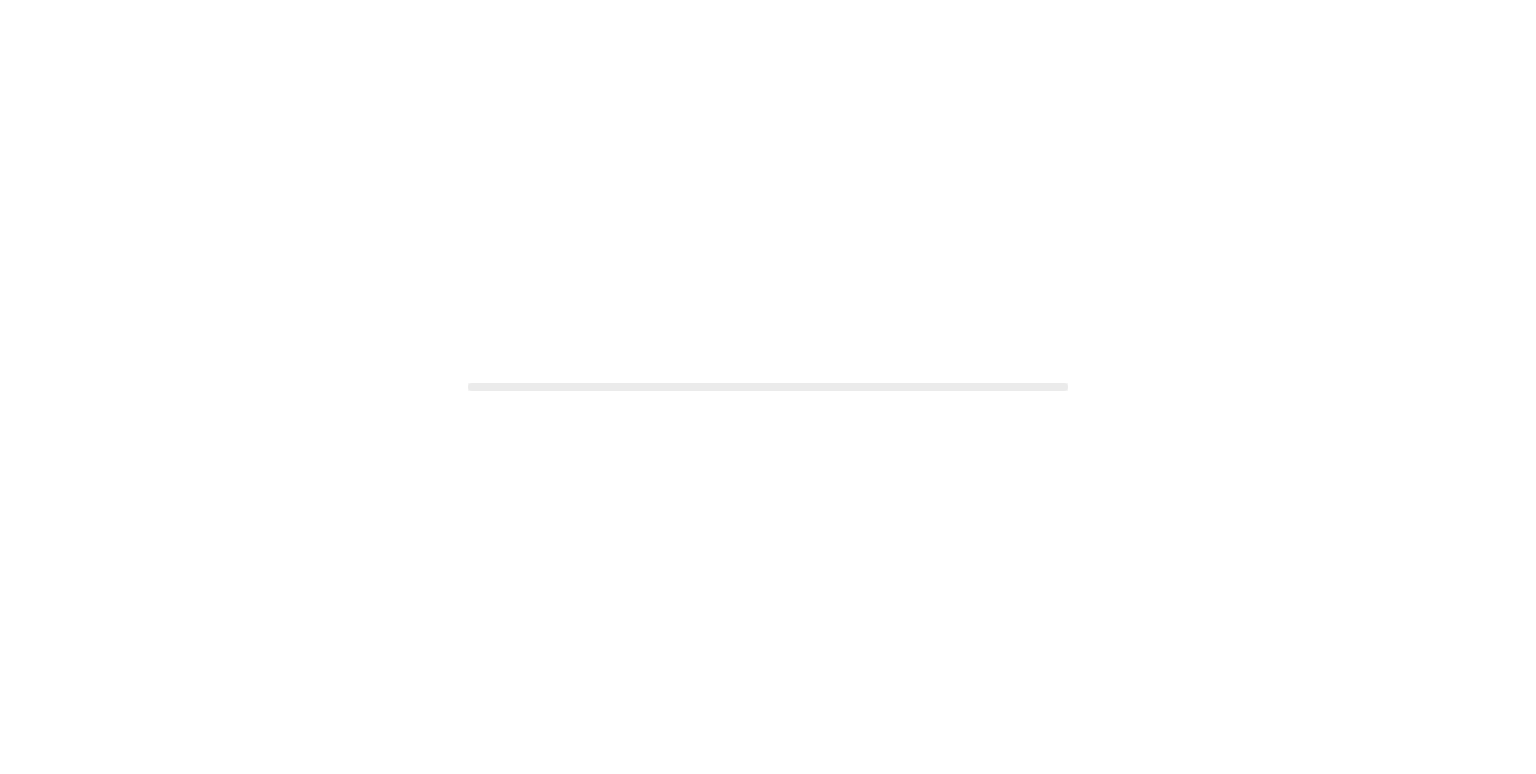 scroll, scrollTop: 0, scrollLeft: 0, axis: both 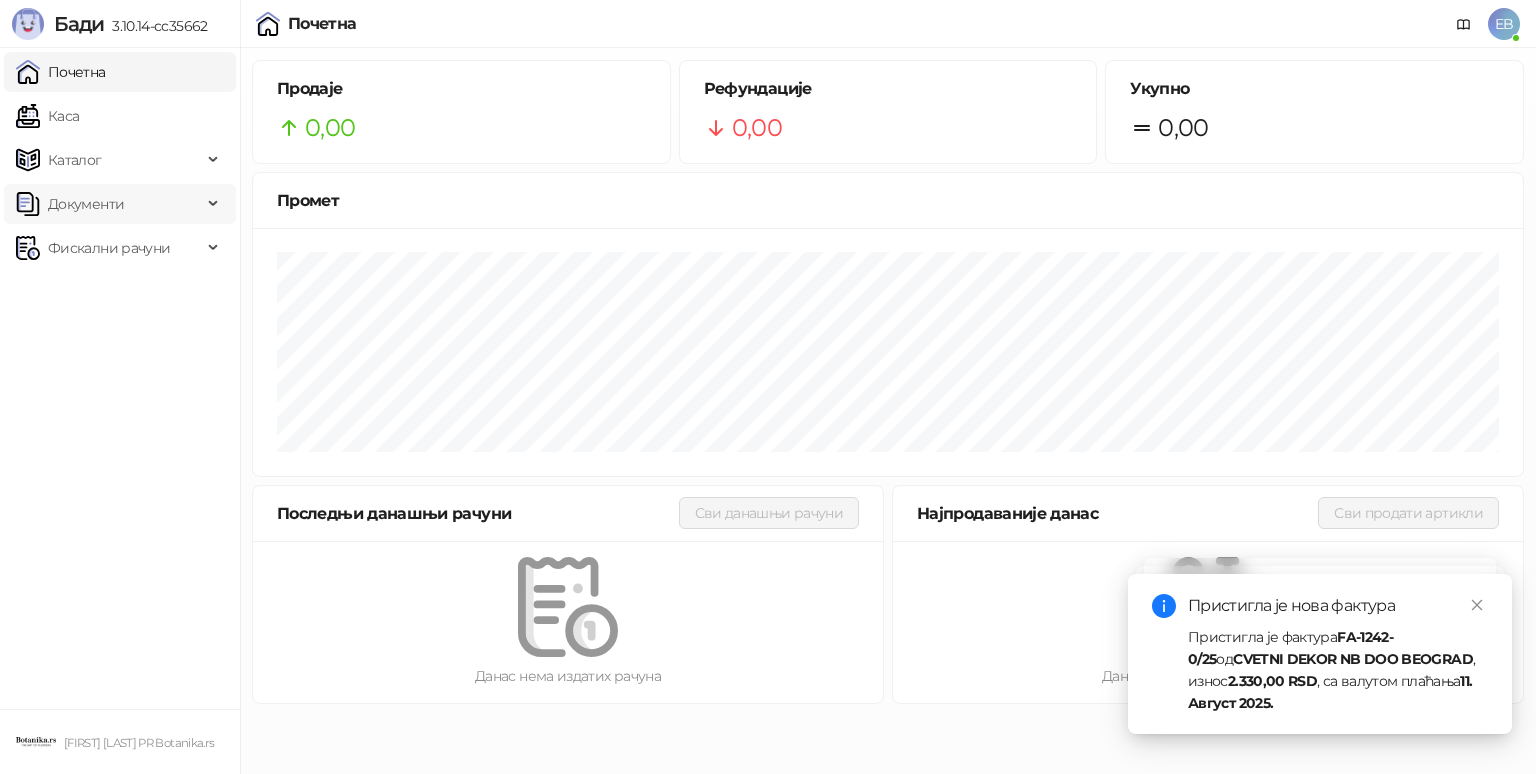 click on "Документи" at bounding box center (120, 204) 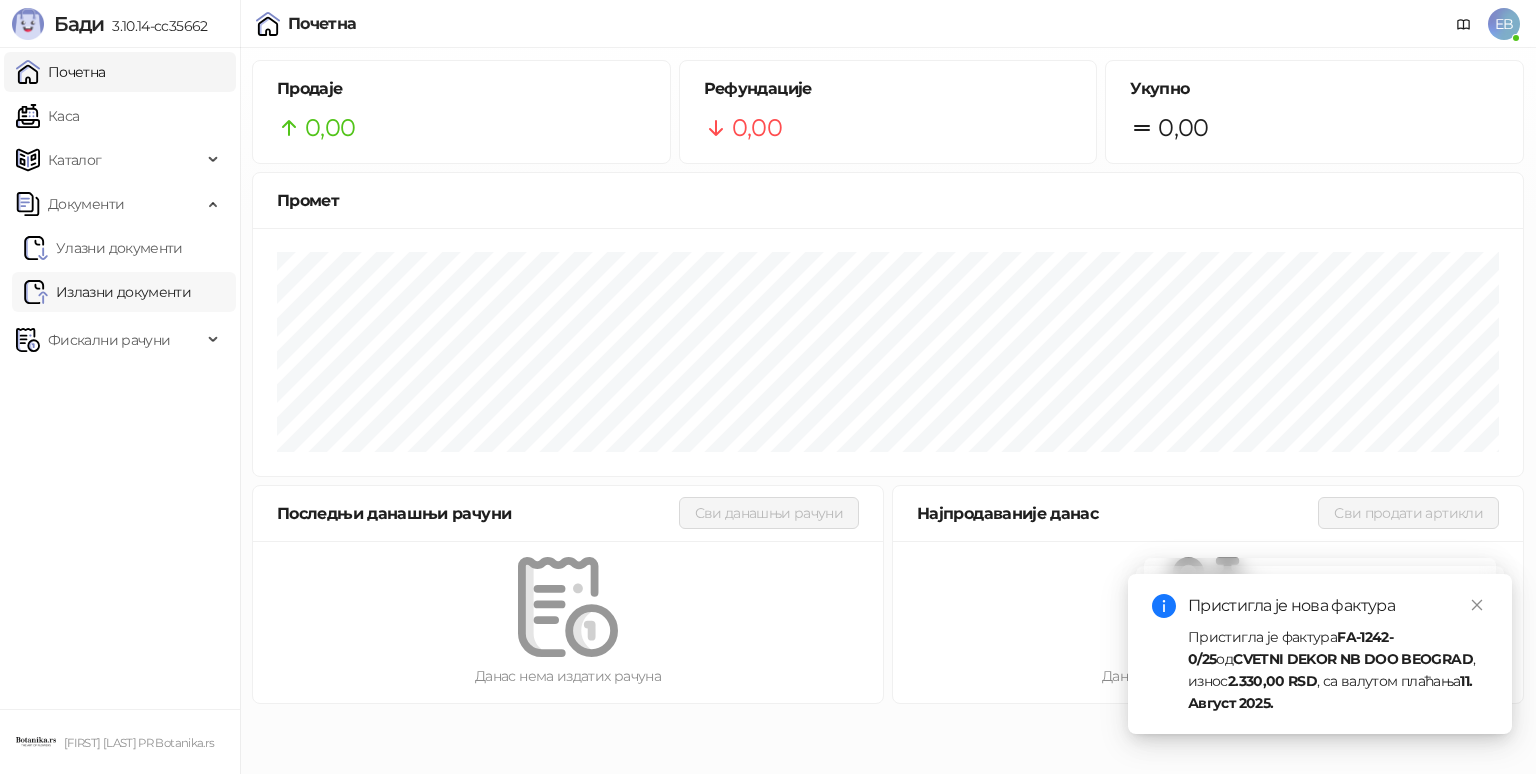 click on "Излазни документи" at bounding box center [107, 292] 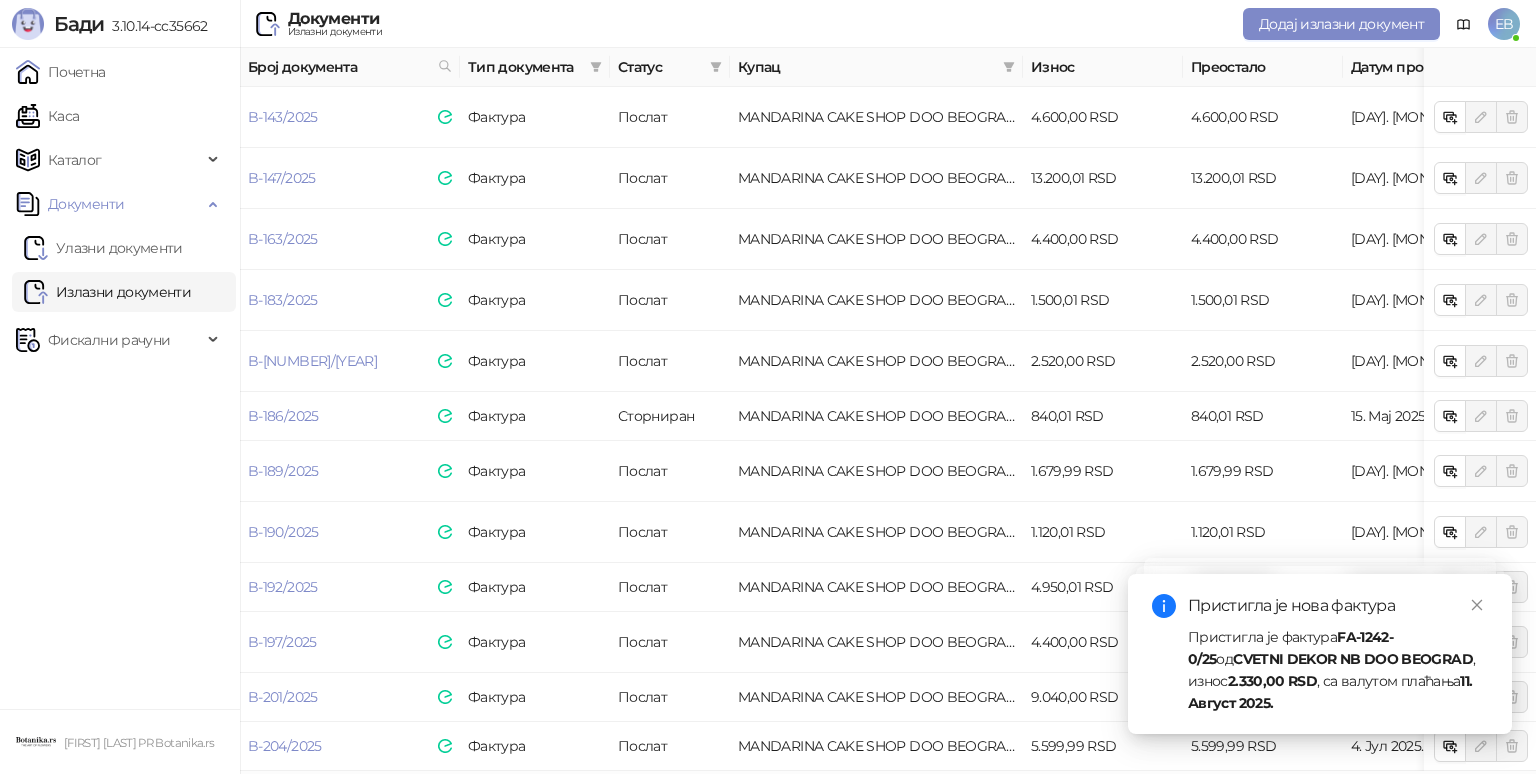 click on "2" at bounding box center [300, 799] 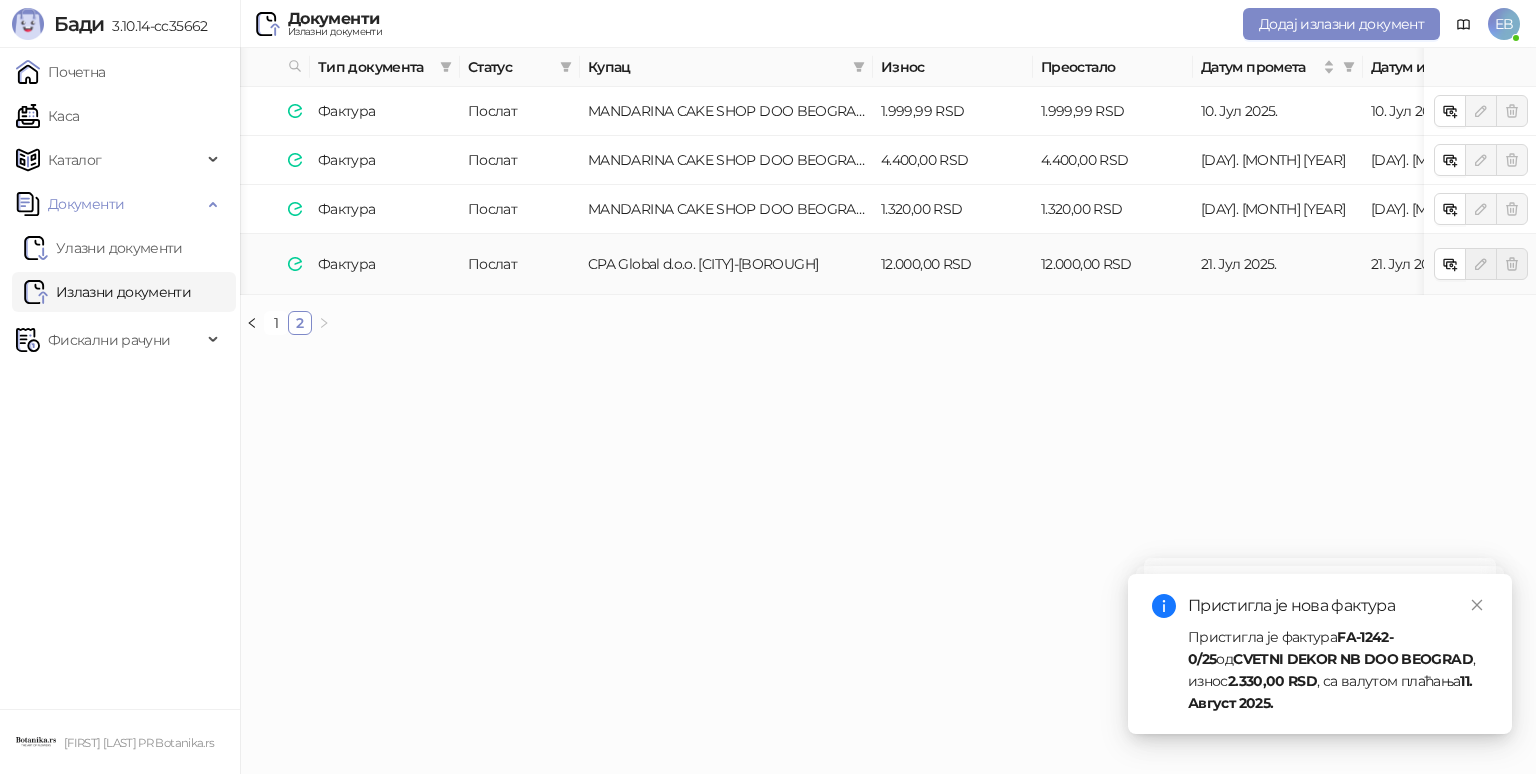 scroll, scrollTop: 0, scrollLeft: 0, axis: both 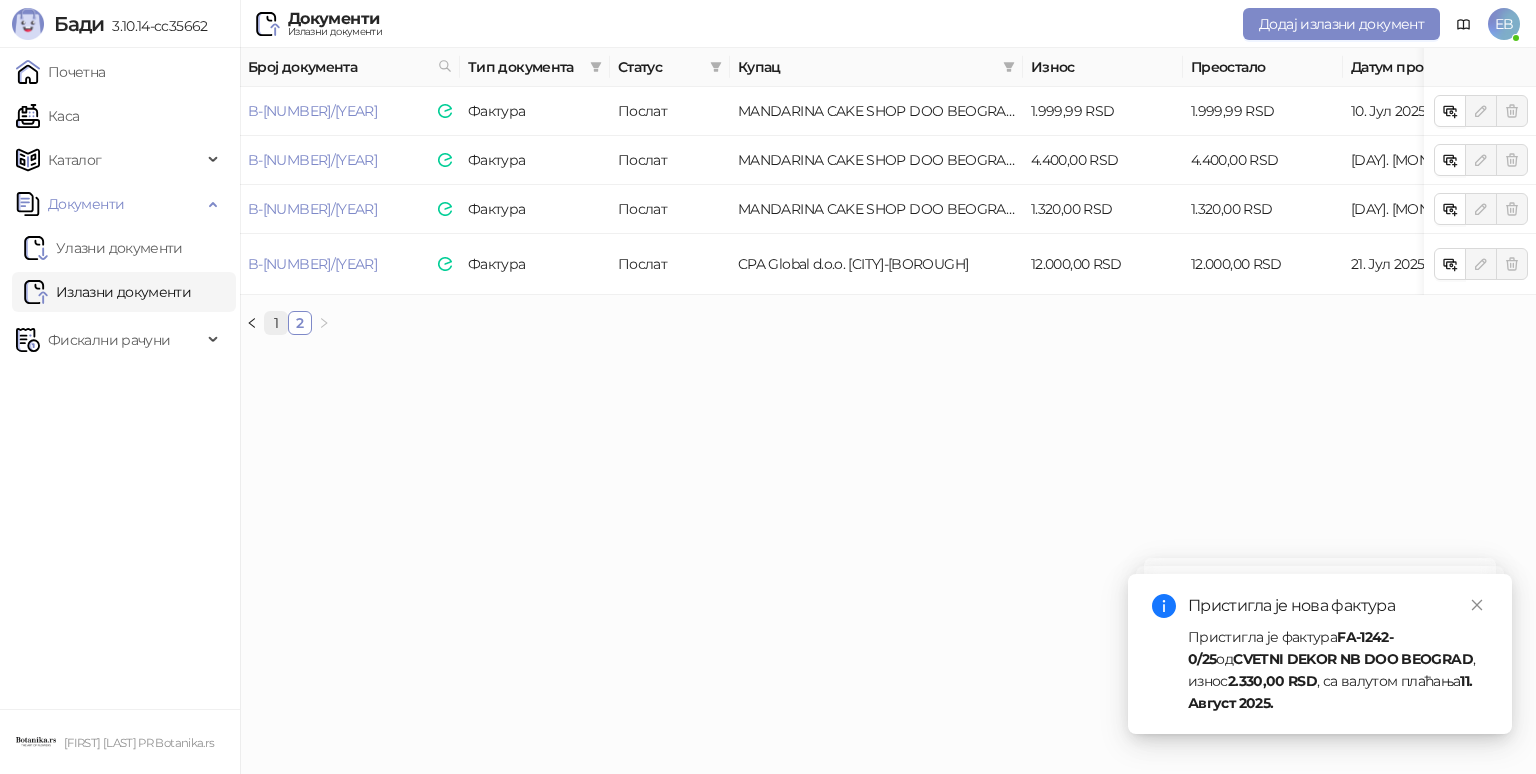 click on "1" at bounding box center (276, 323) 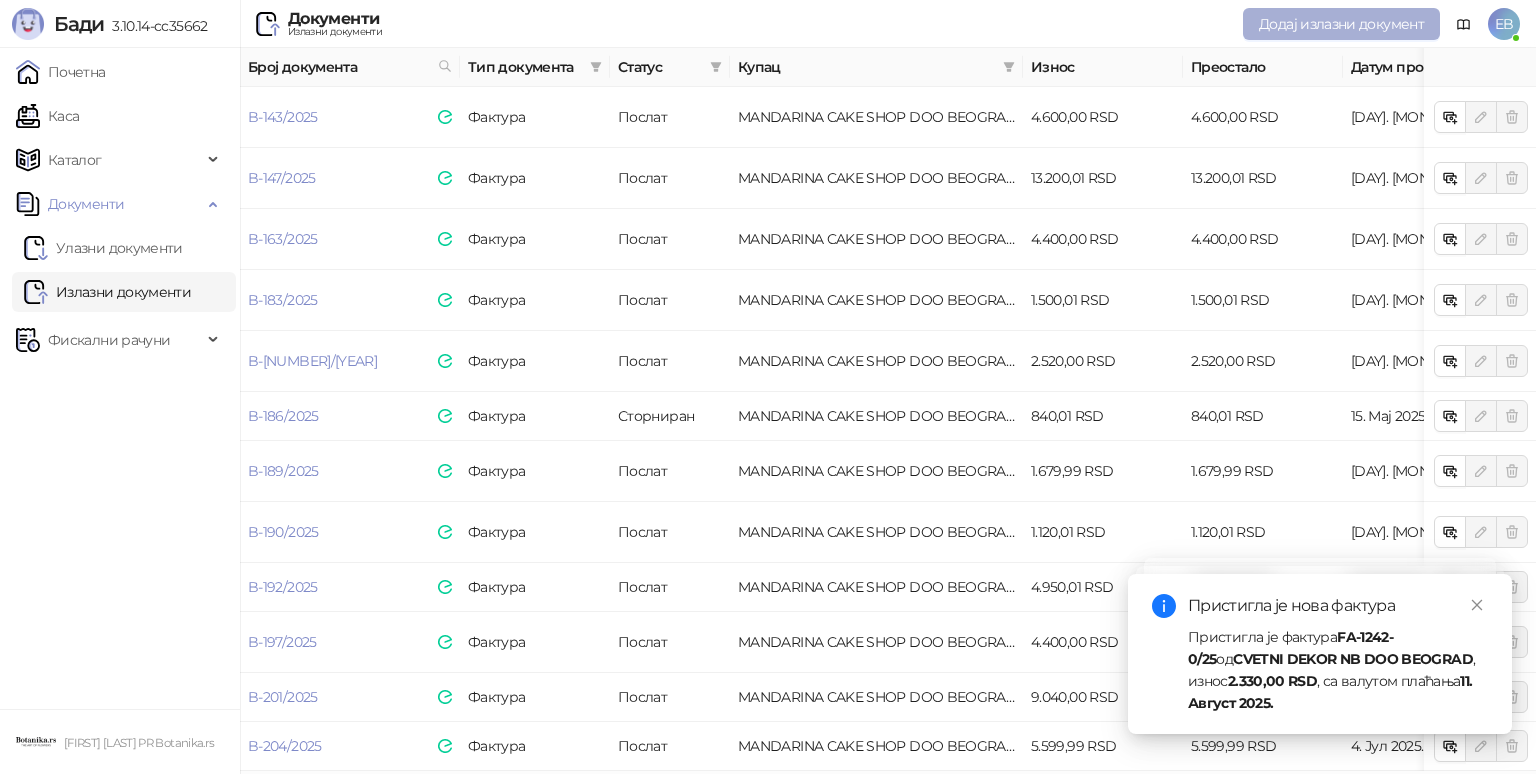 click on "Додај излазни документ" at bounding box center (1341, 24) 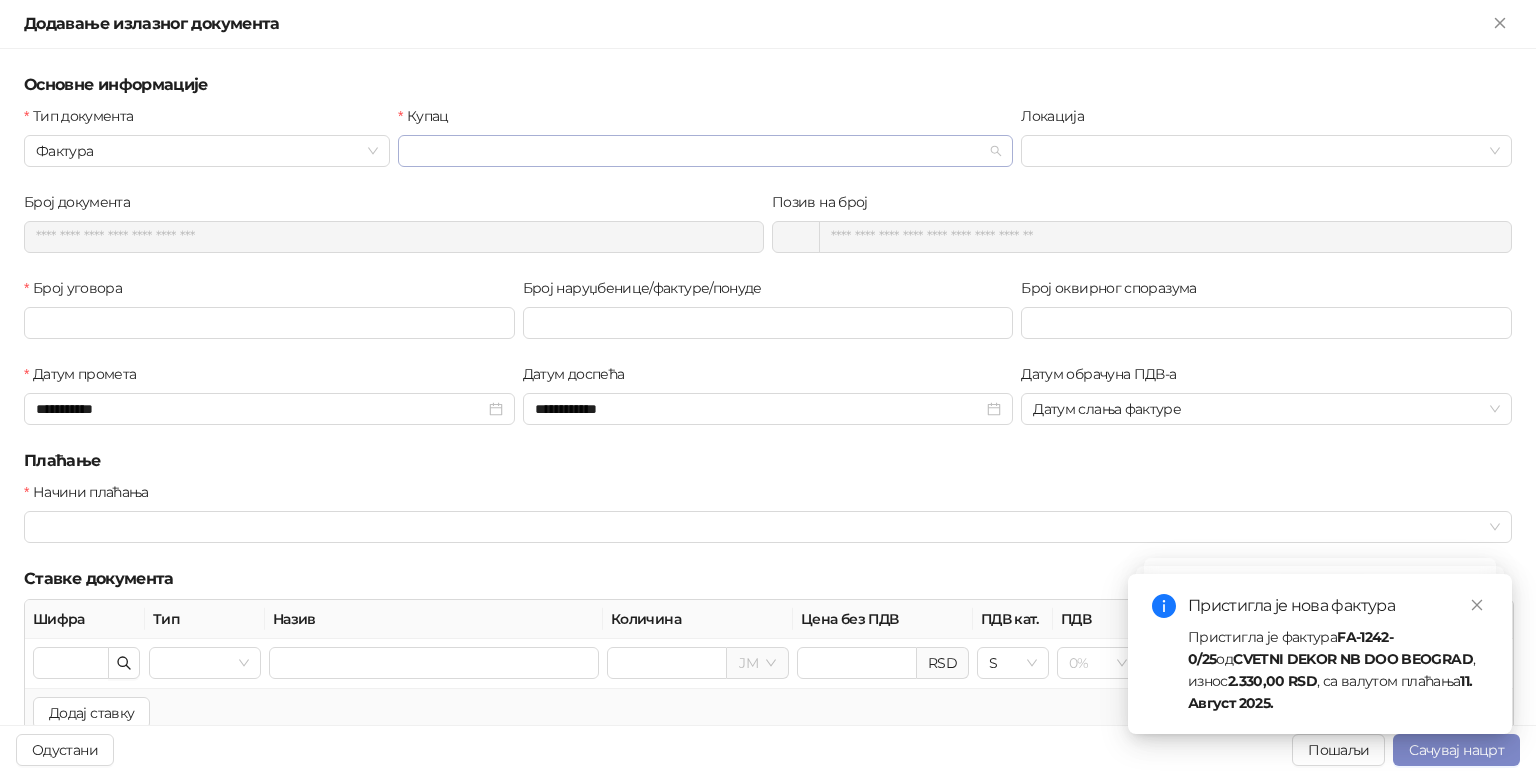 click on "Купац" at bounding box center [696, 151] 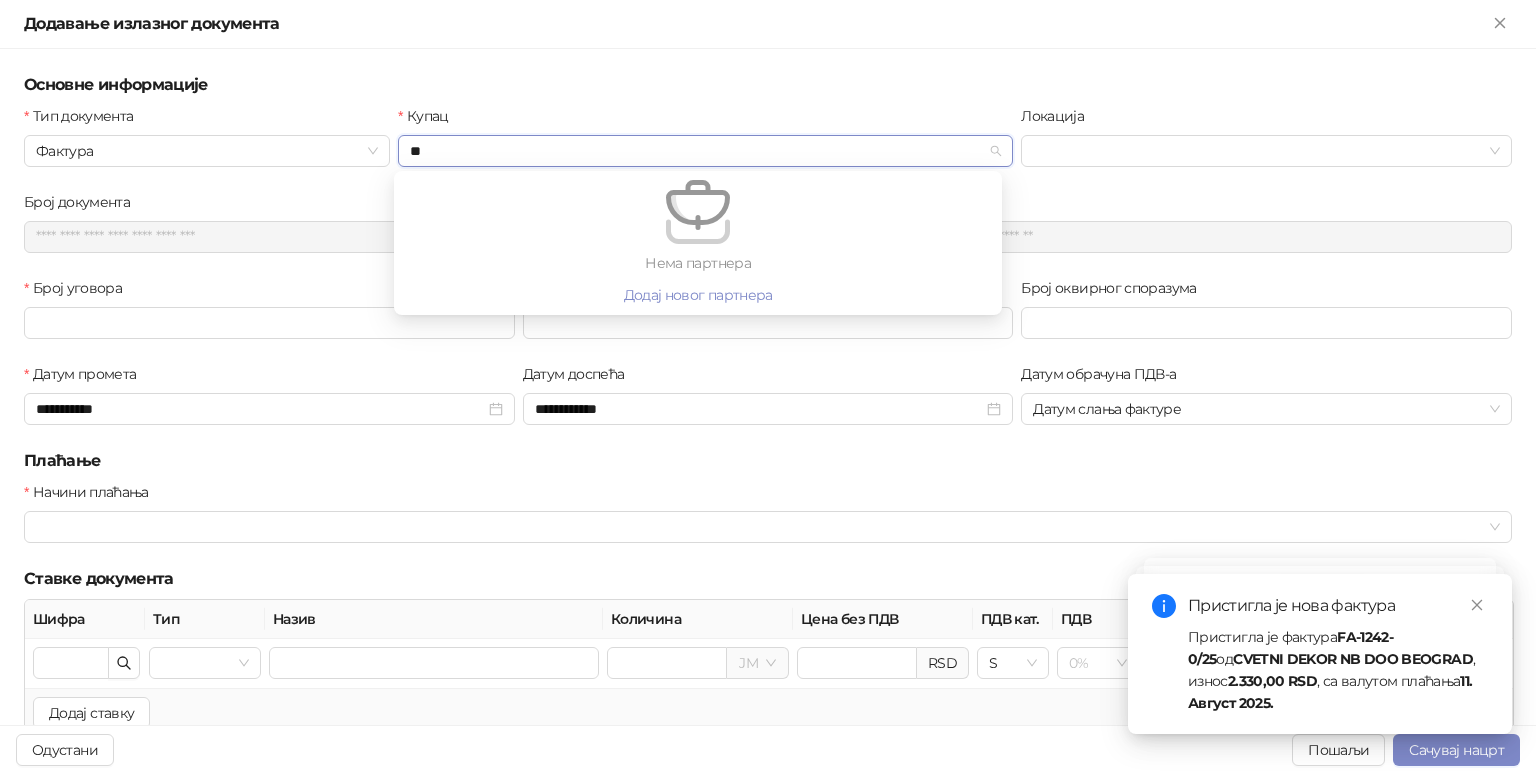 type on "*" 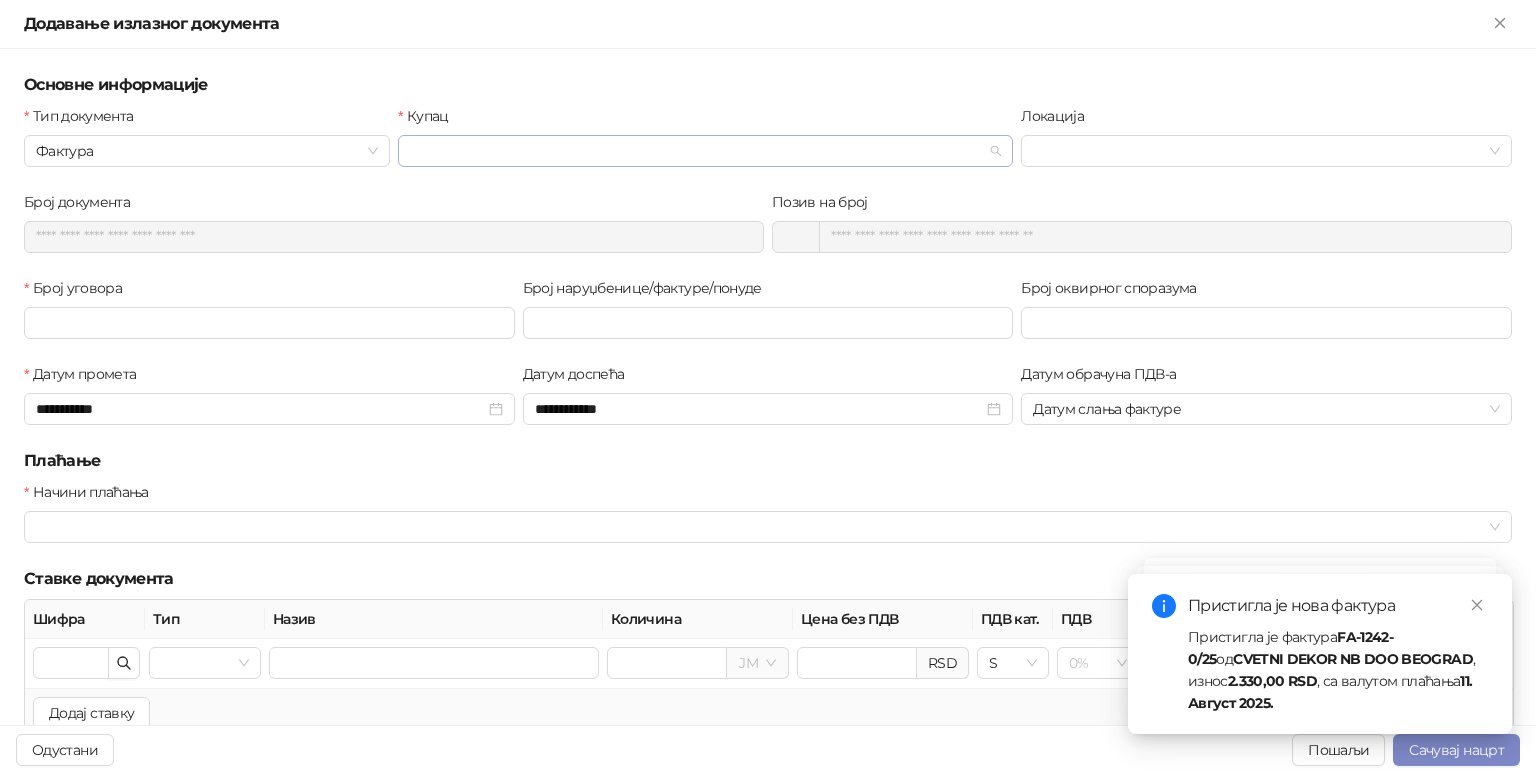 click on "Купац" at bounding box center [696, 151] 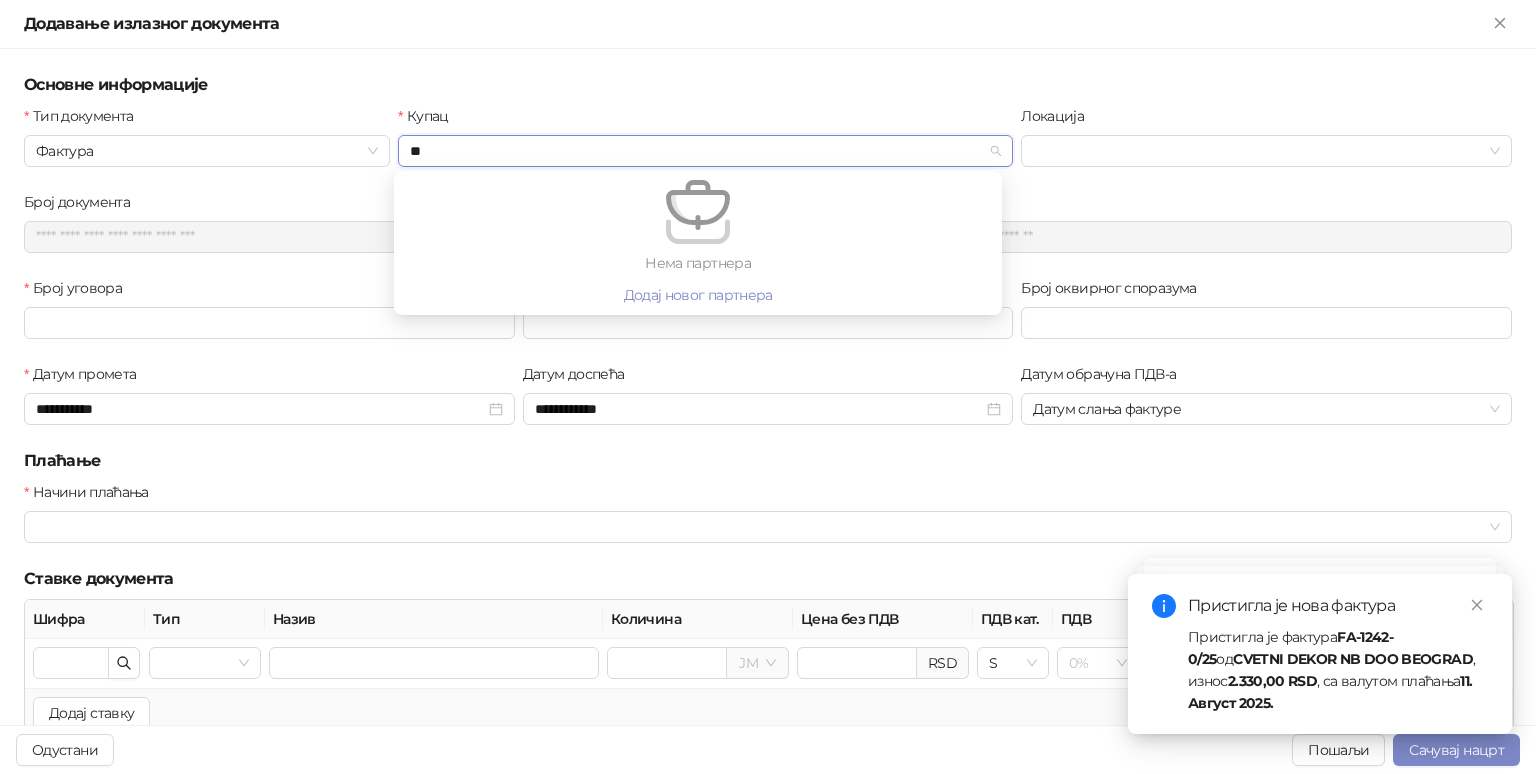 type on "*" 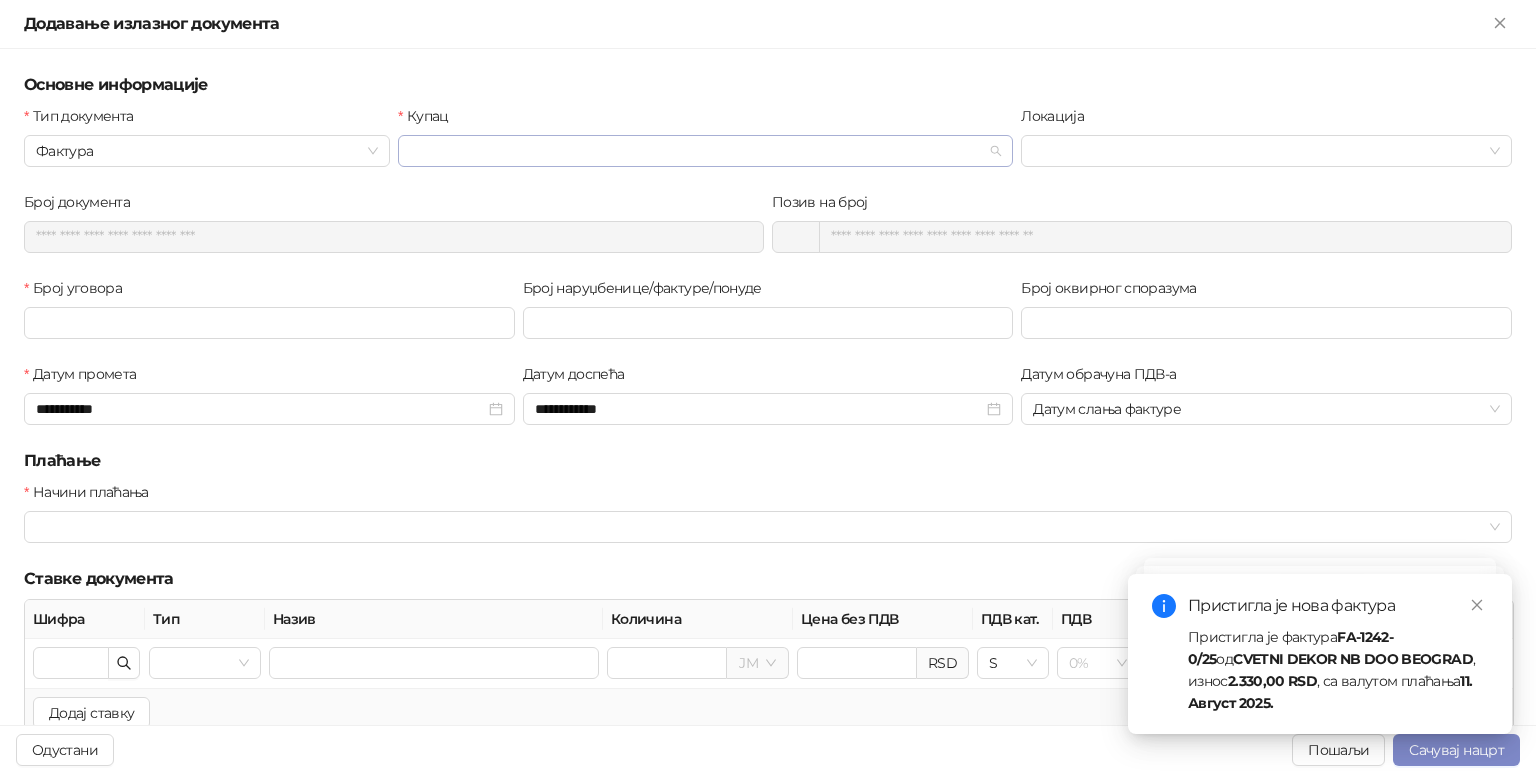 click on "Купац" at bounding box center (696, 151) 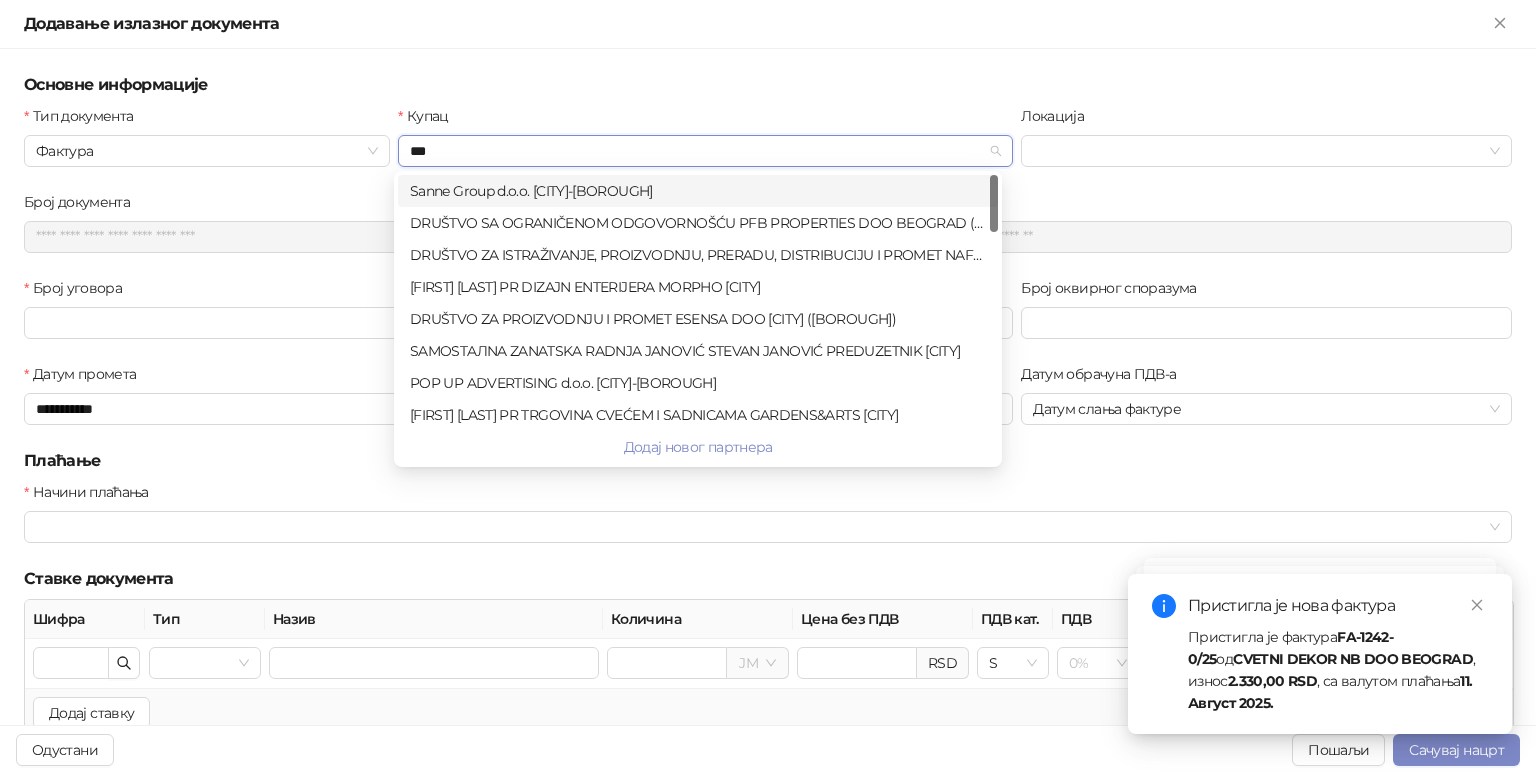 type on "****" 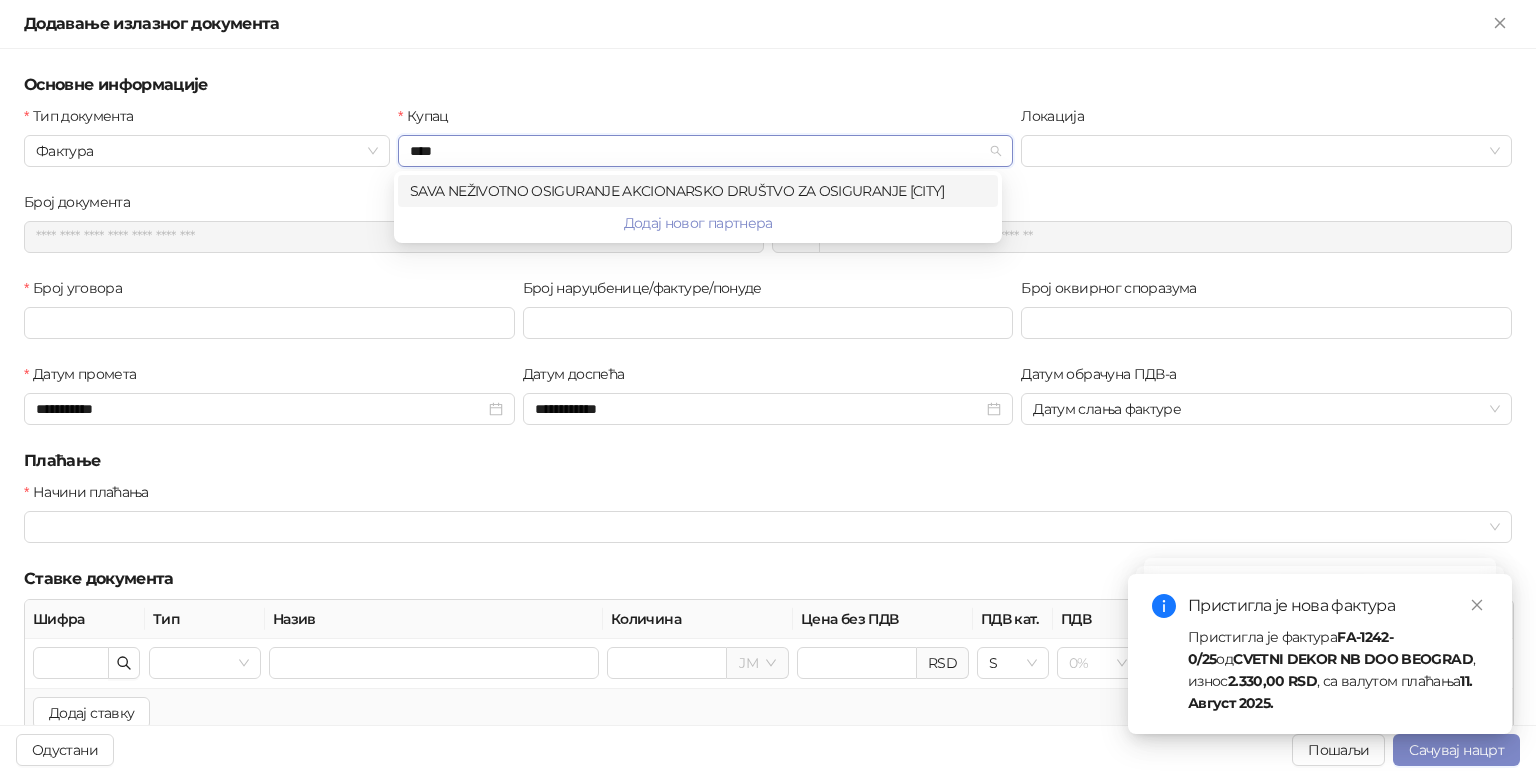 click on "SAVA NEŽIVOTNO OSIGURANJE AKCIONARSKO DRUŠTVO ZA OSIGURANJE  [CITY]" at bounding box center (698, 191) 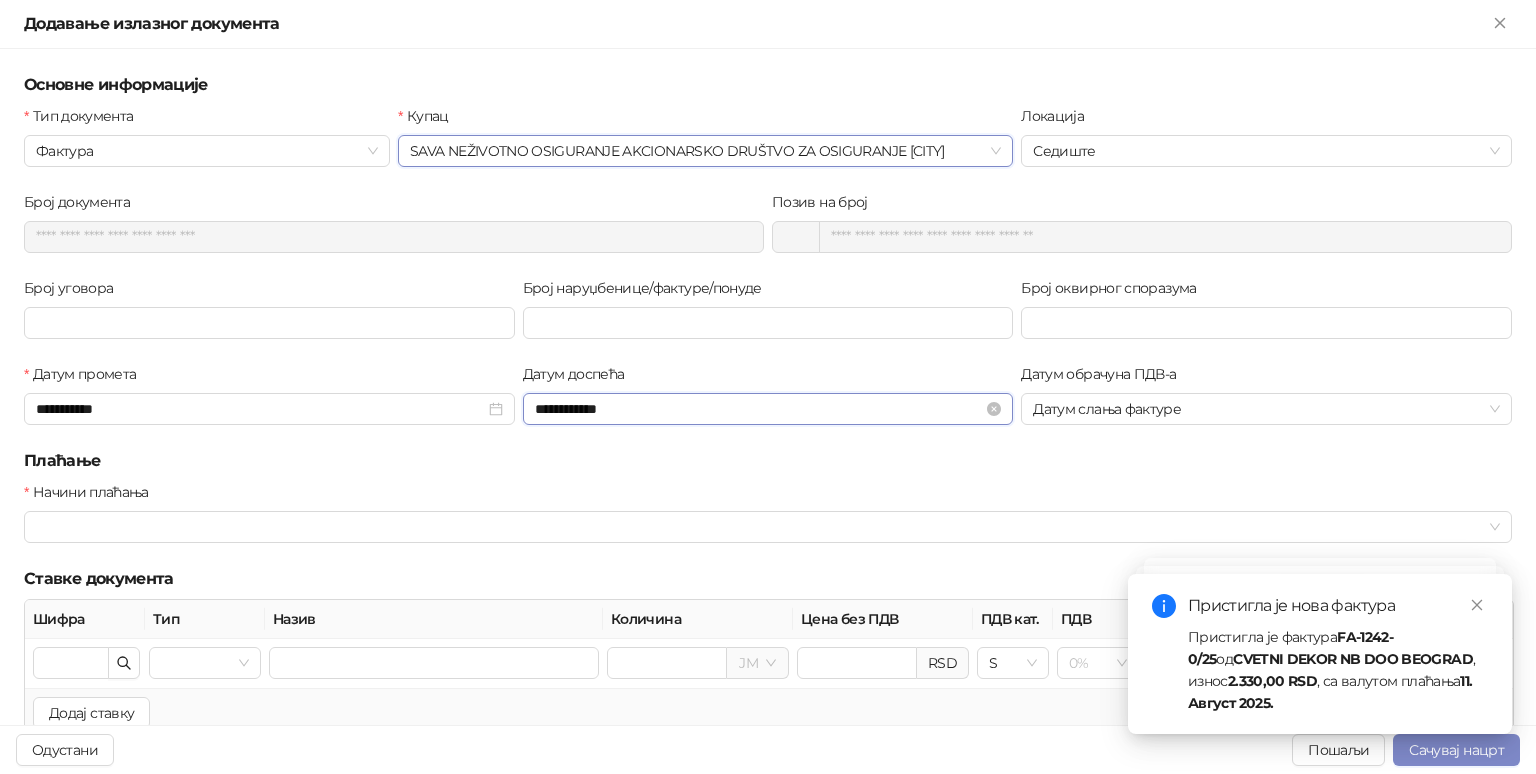 click on "**********" at bounding box center [759, 409] 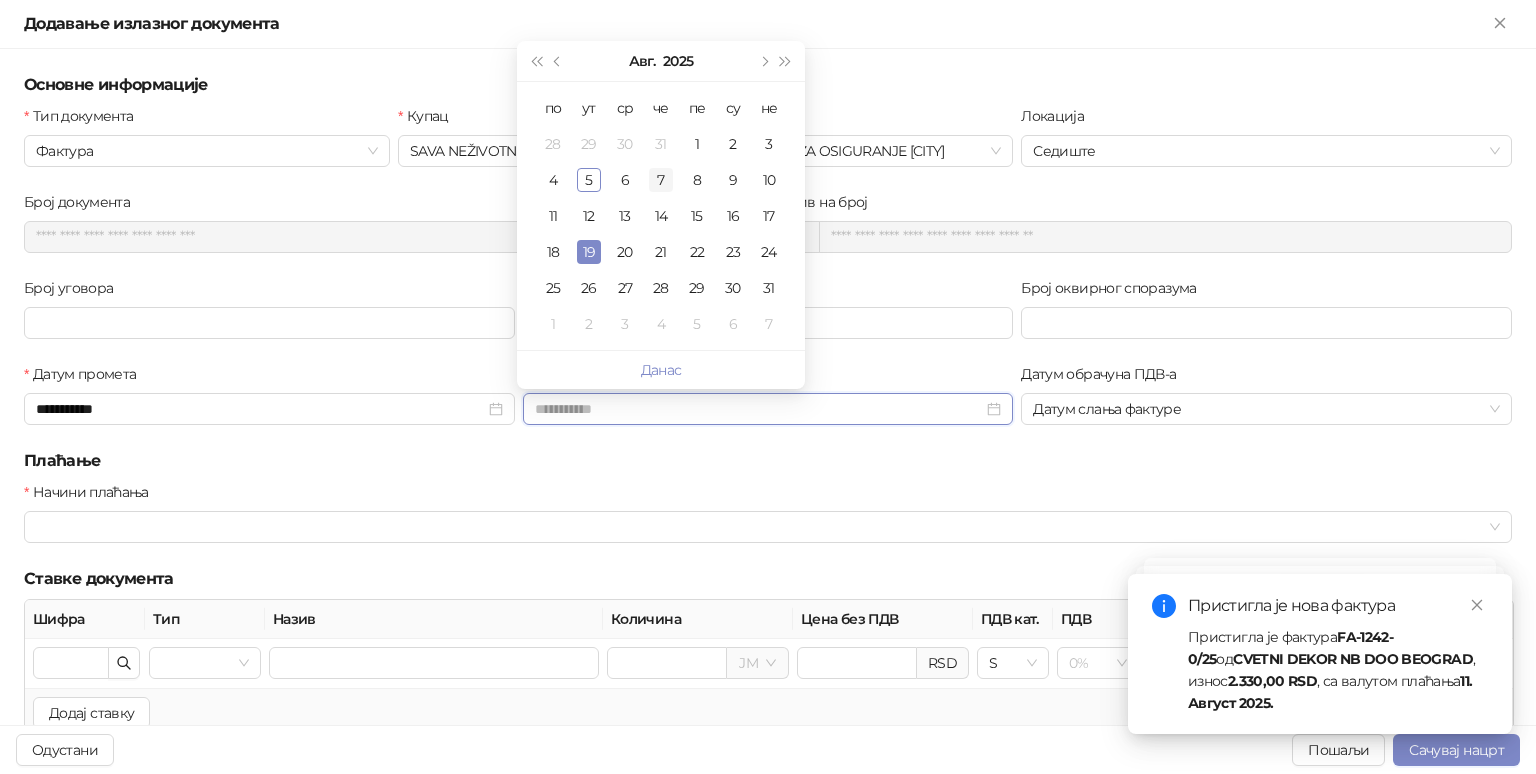 type on "**********" 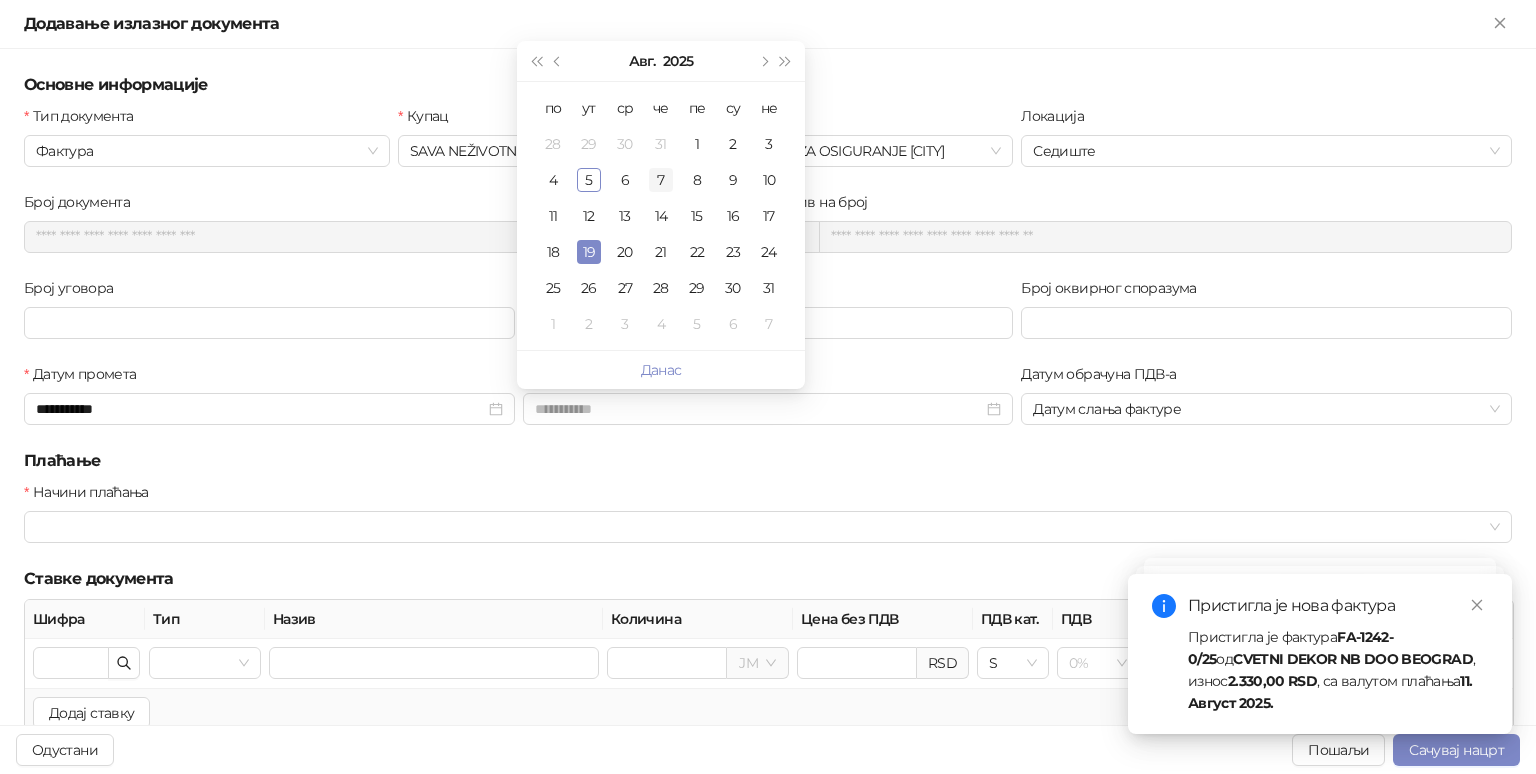 click on "7" at bounding box center (661, 180) 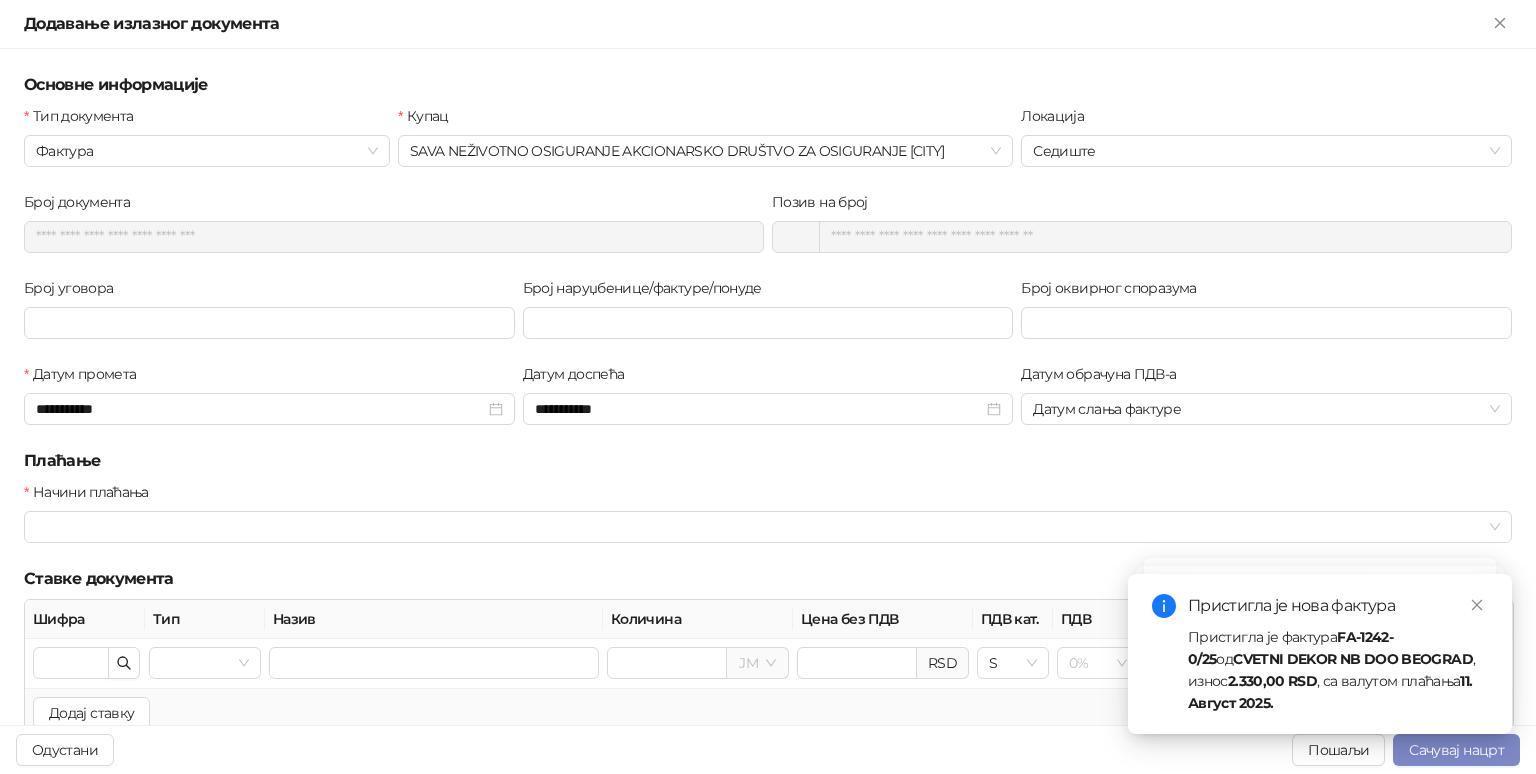 click on "Начини плаћања" at bounding box center (768, 496) 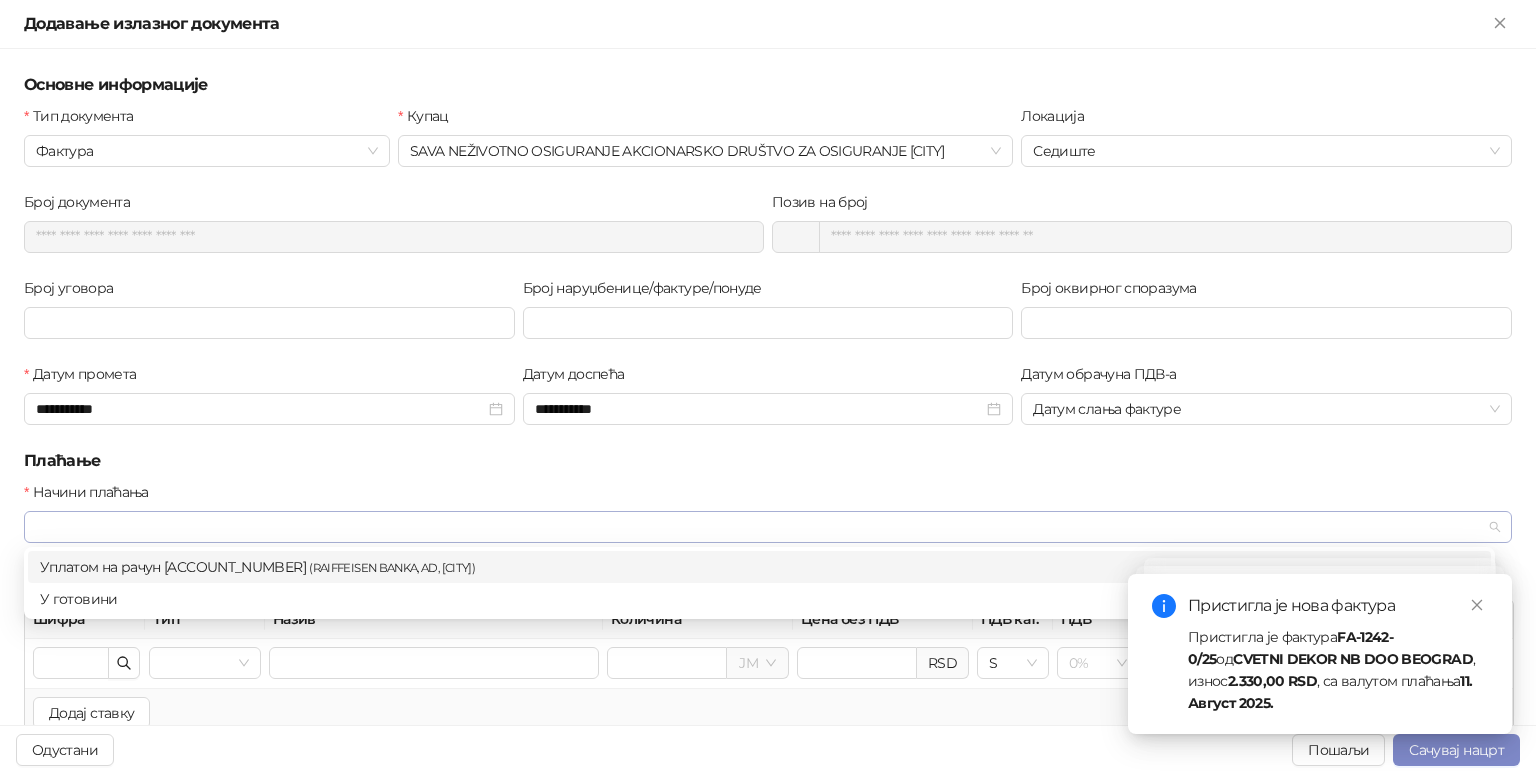 click at bounding box center [757, 527] 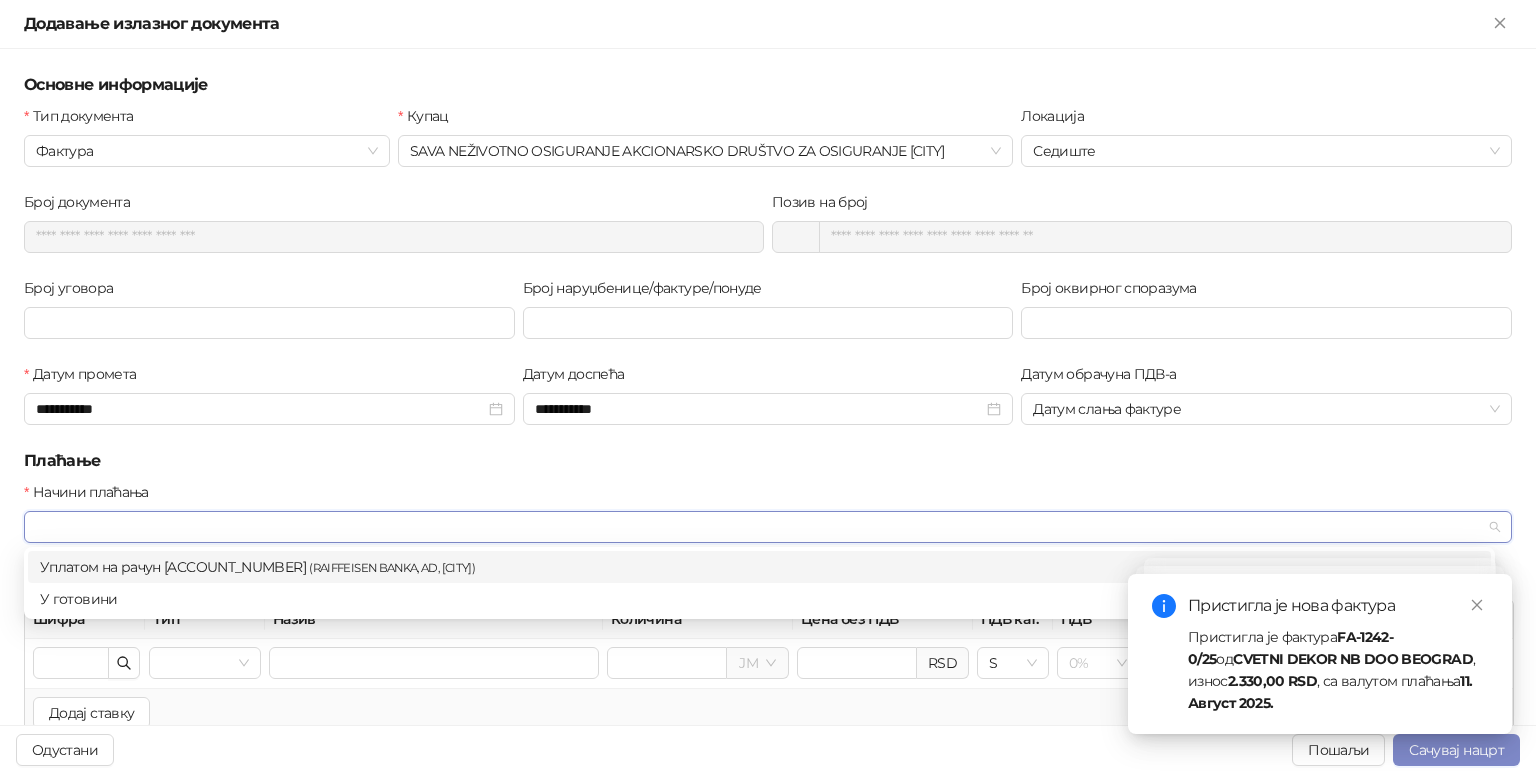 click on "( RAIFFEISEN BANKA, AD, [CITY] )" at bounding box center [392, 568] 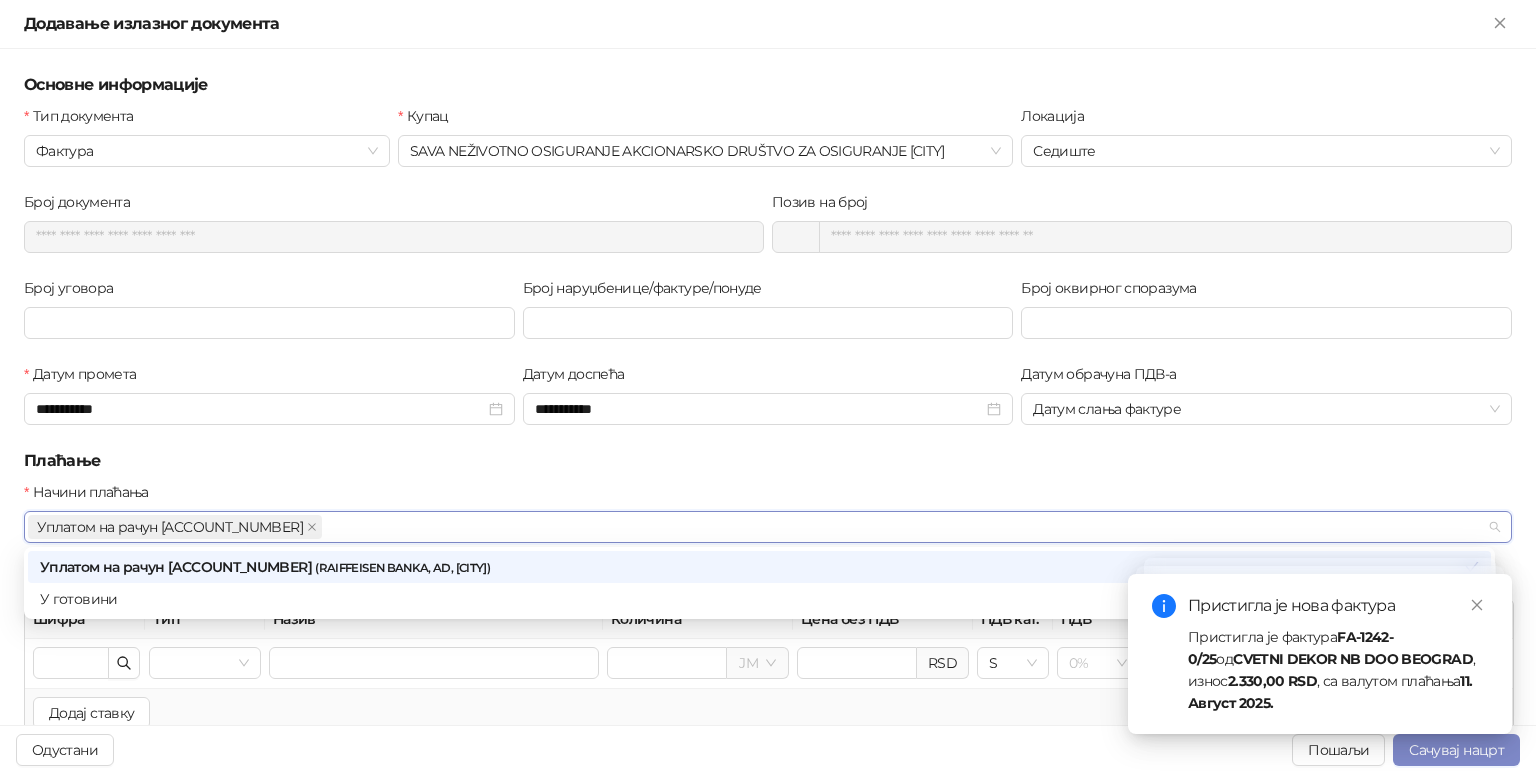click on "Плаћање" at bounding box center (768, 461) 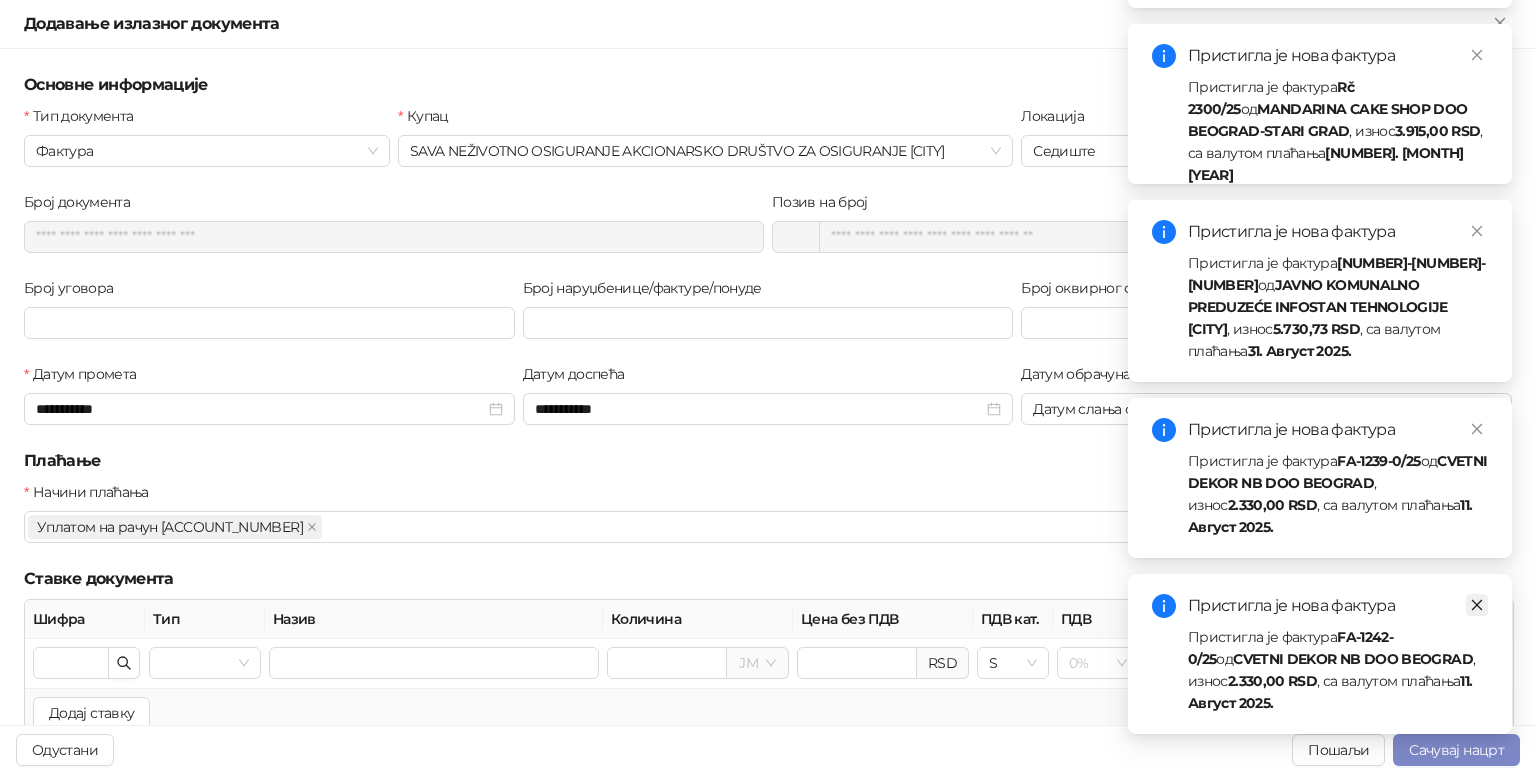 click 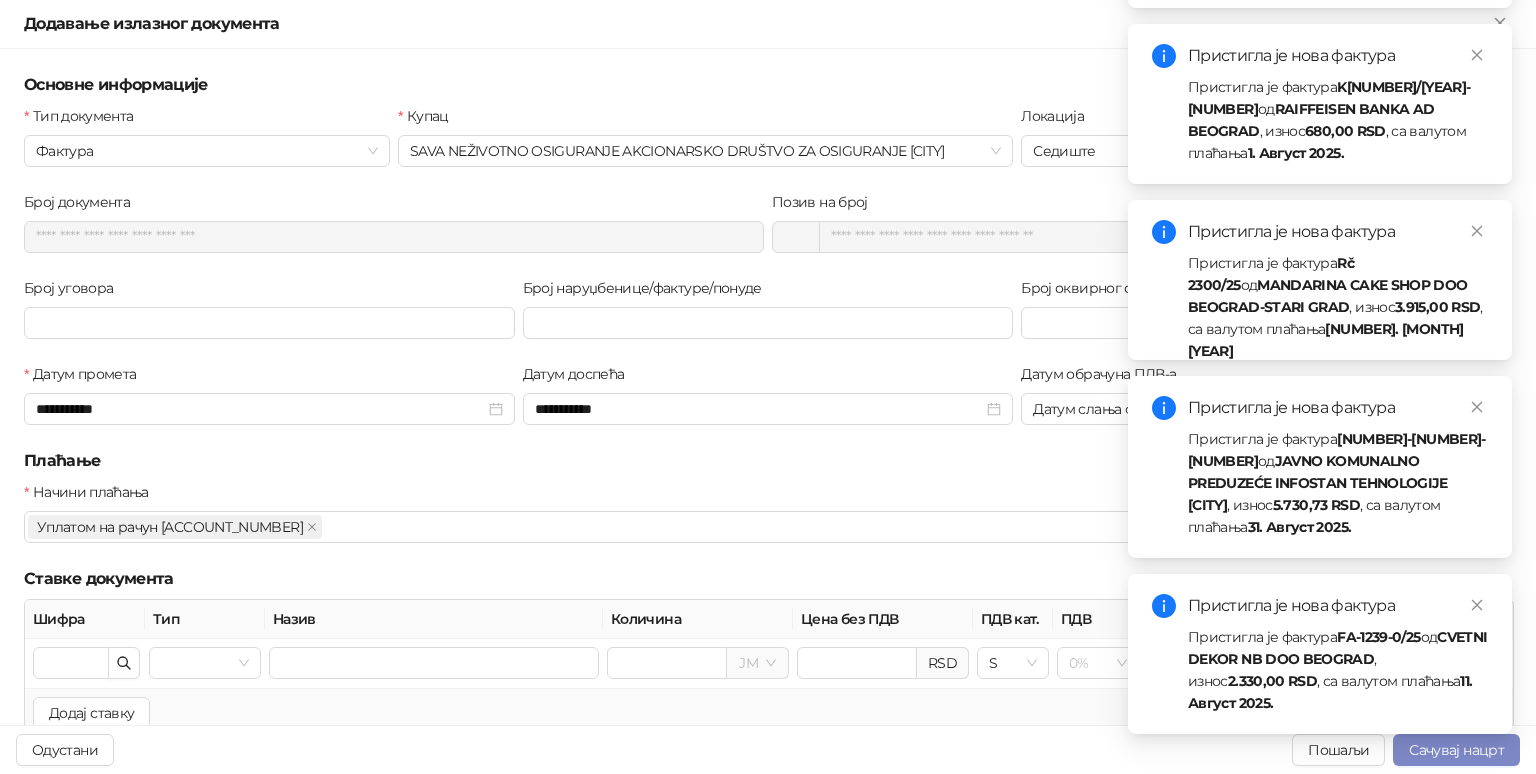 click 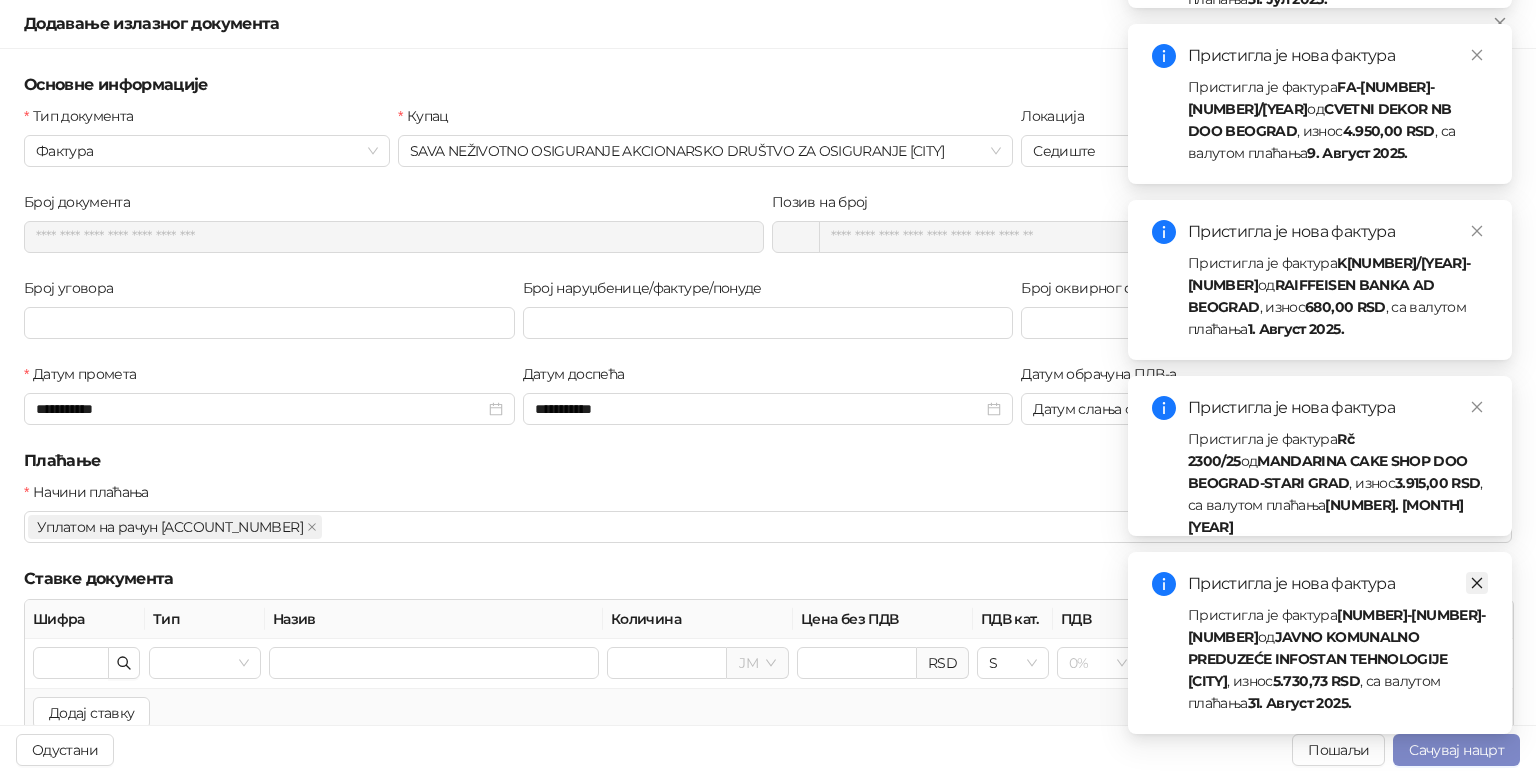 click 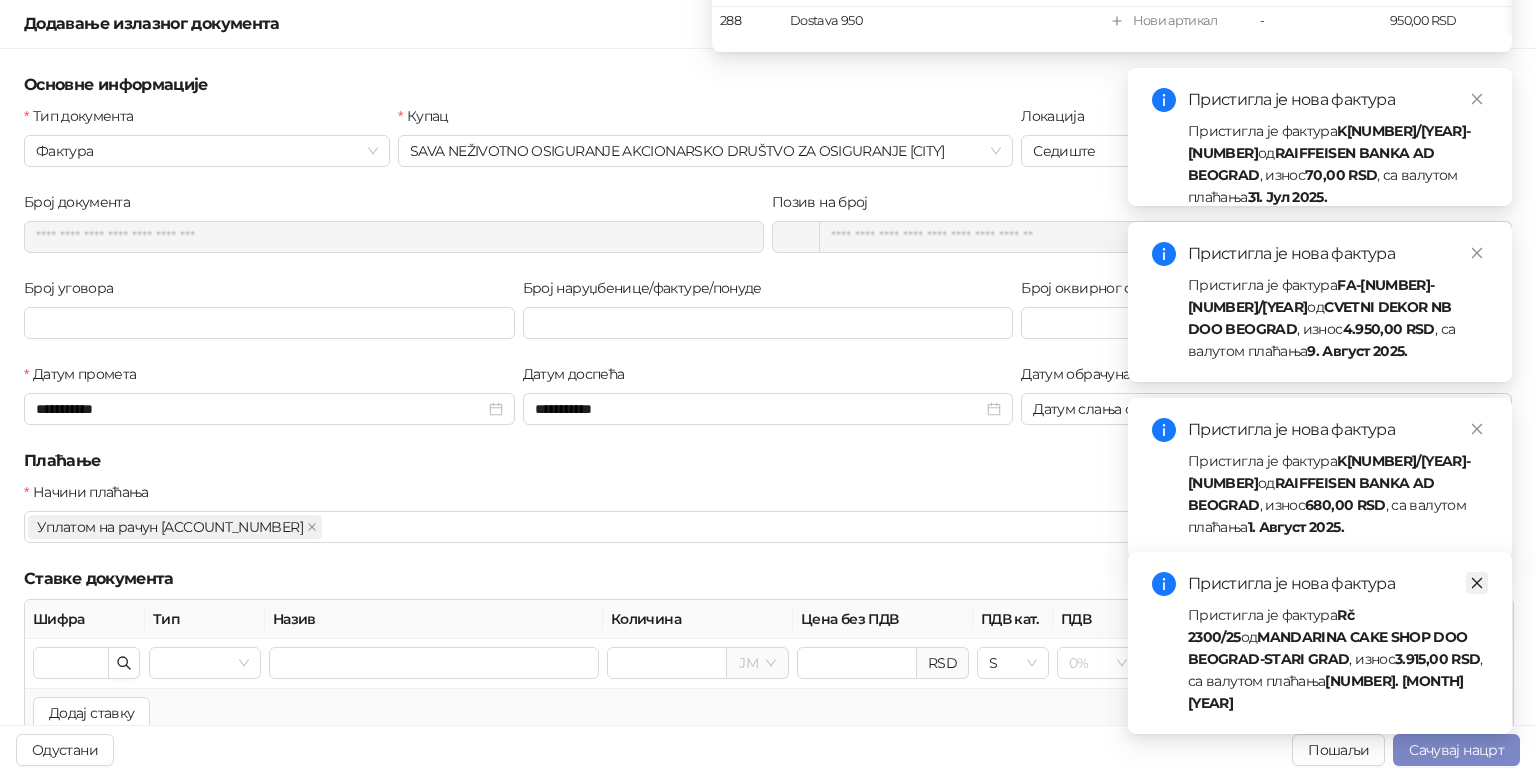 click 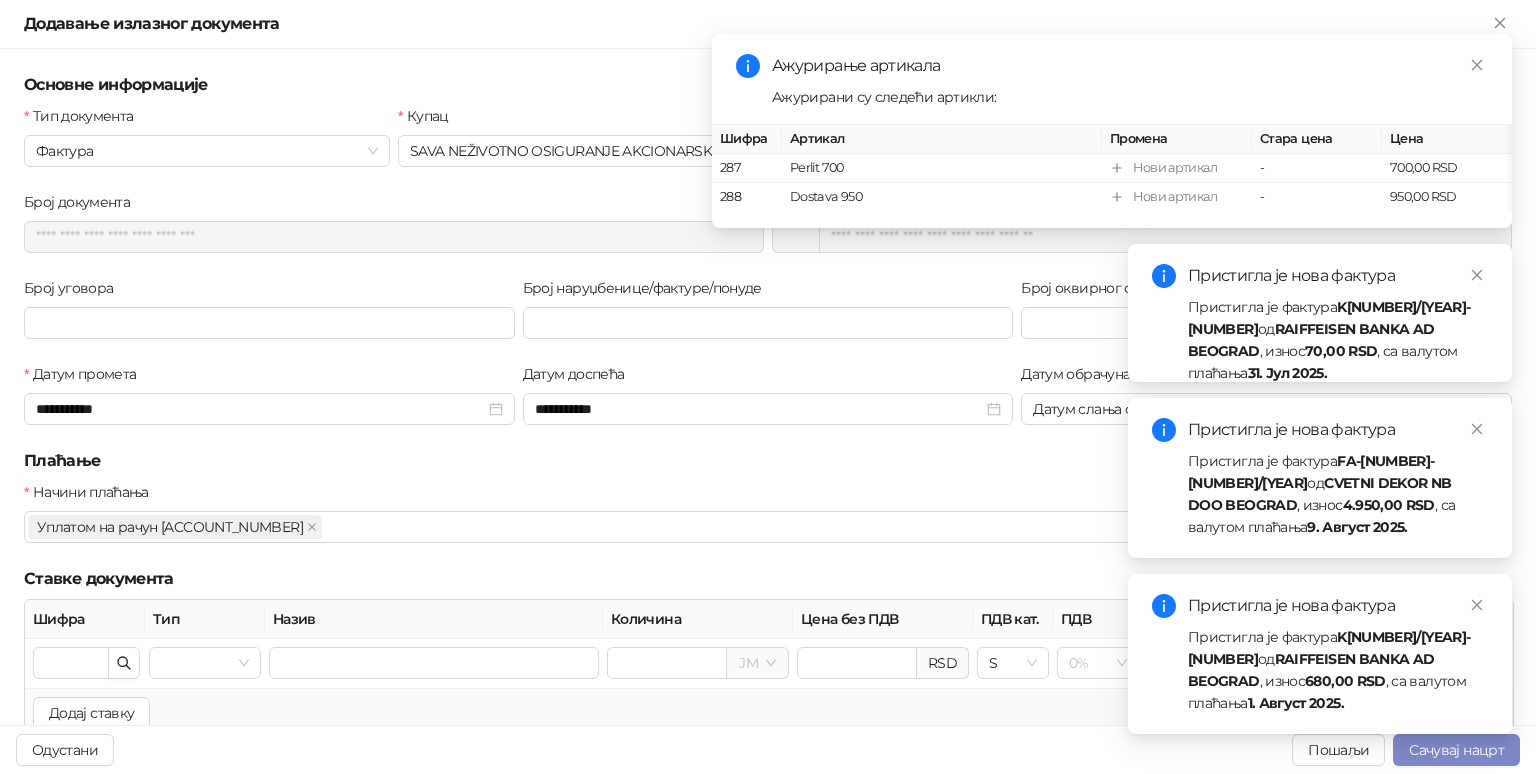 click 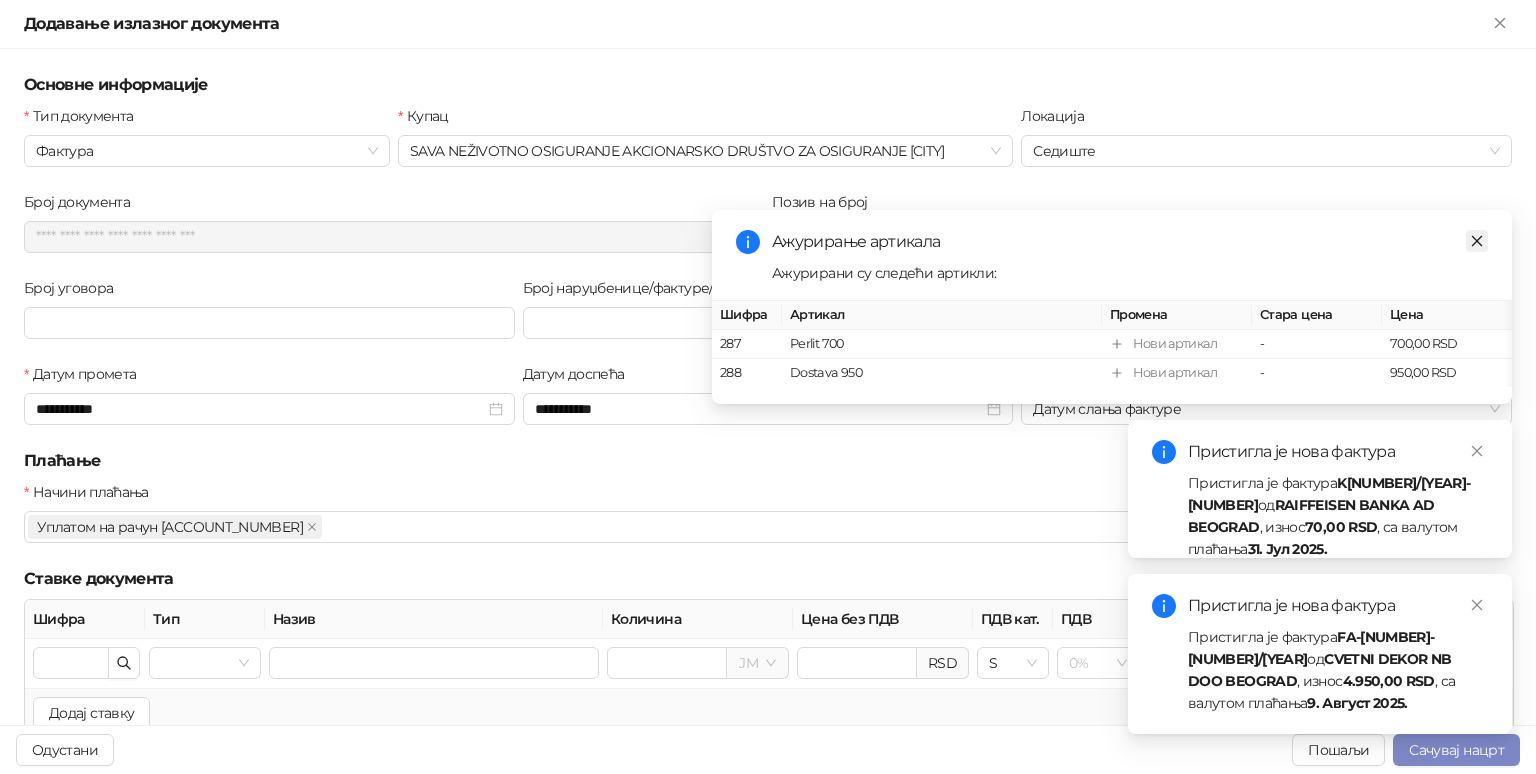 click 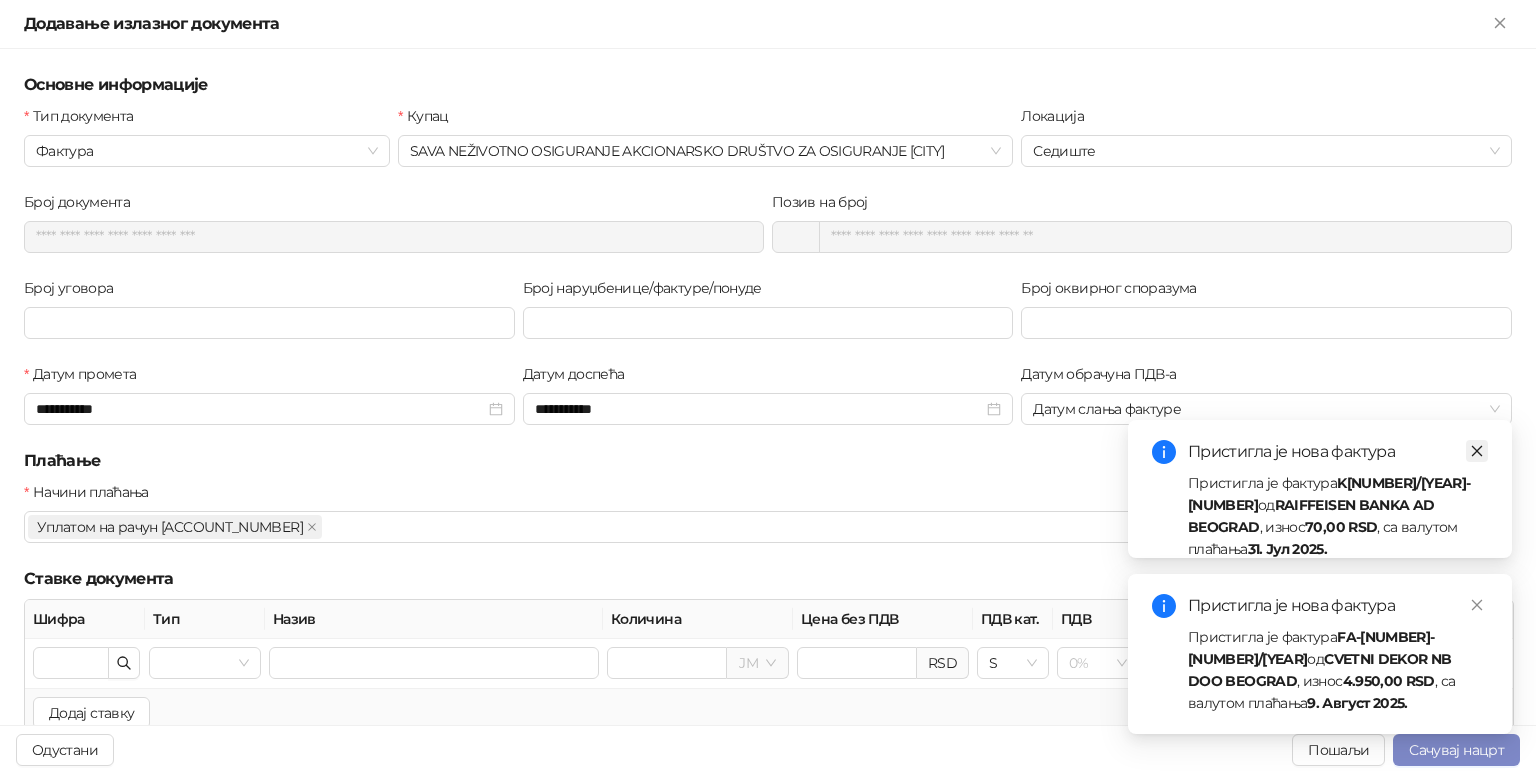 click at bounding box center (1477, 451) 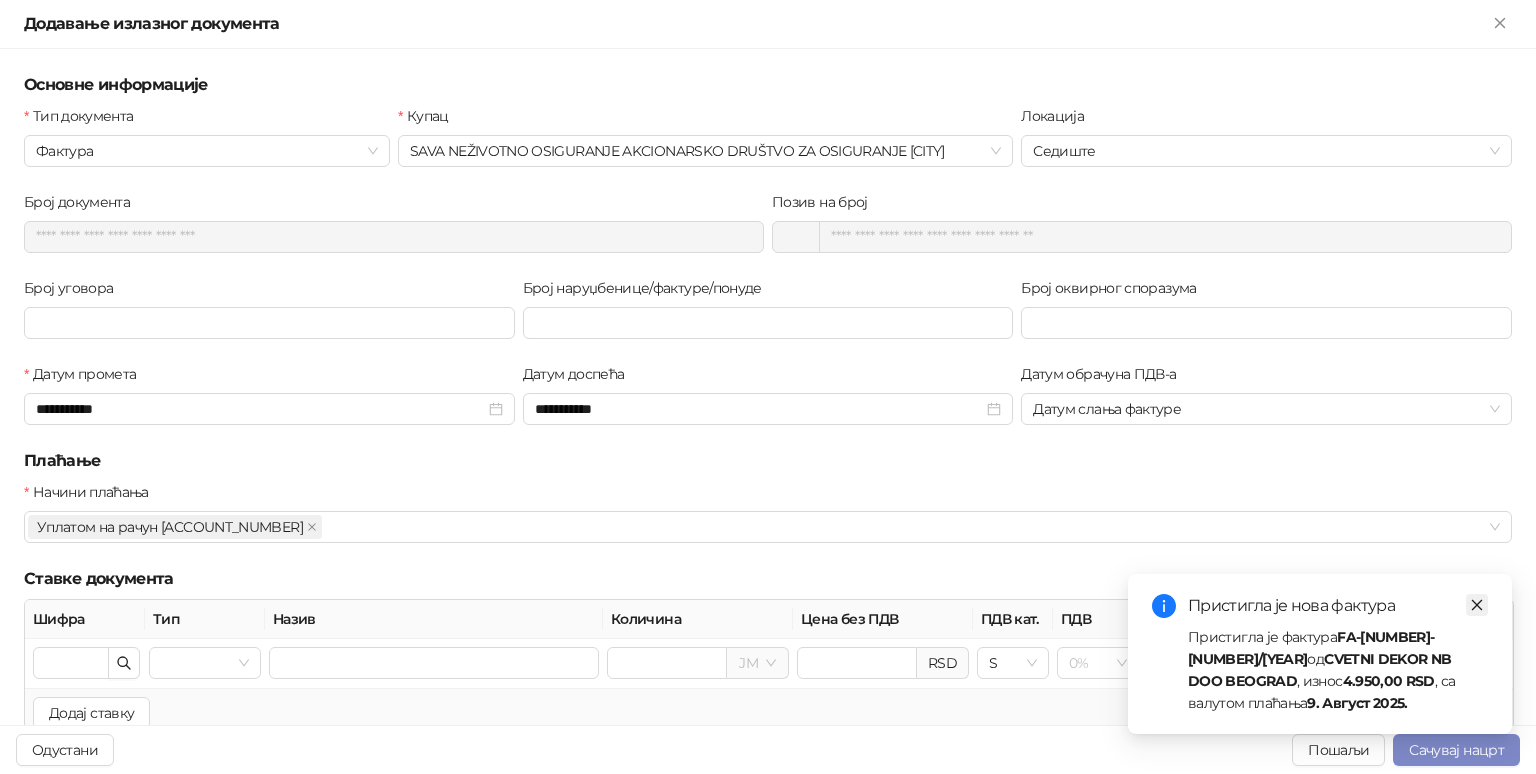 click 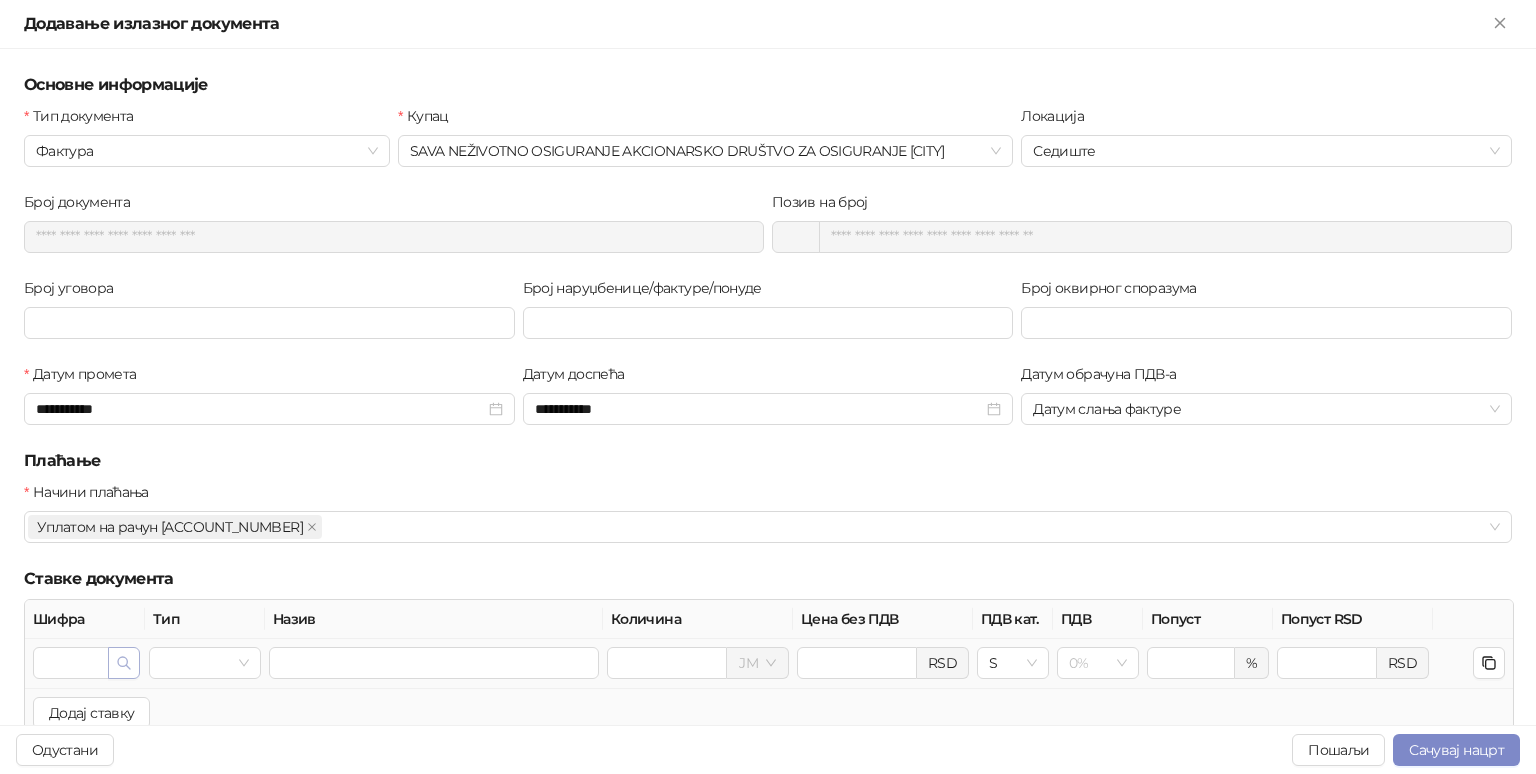 click 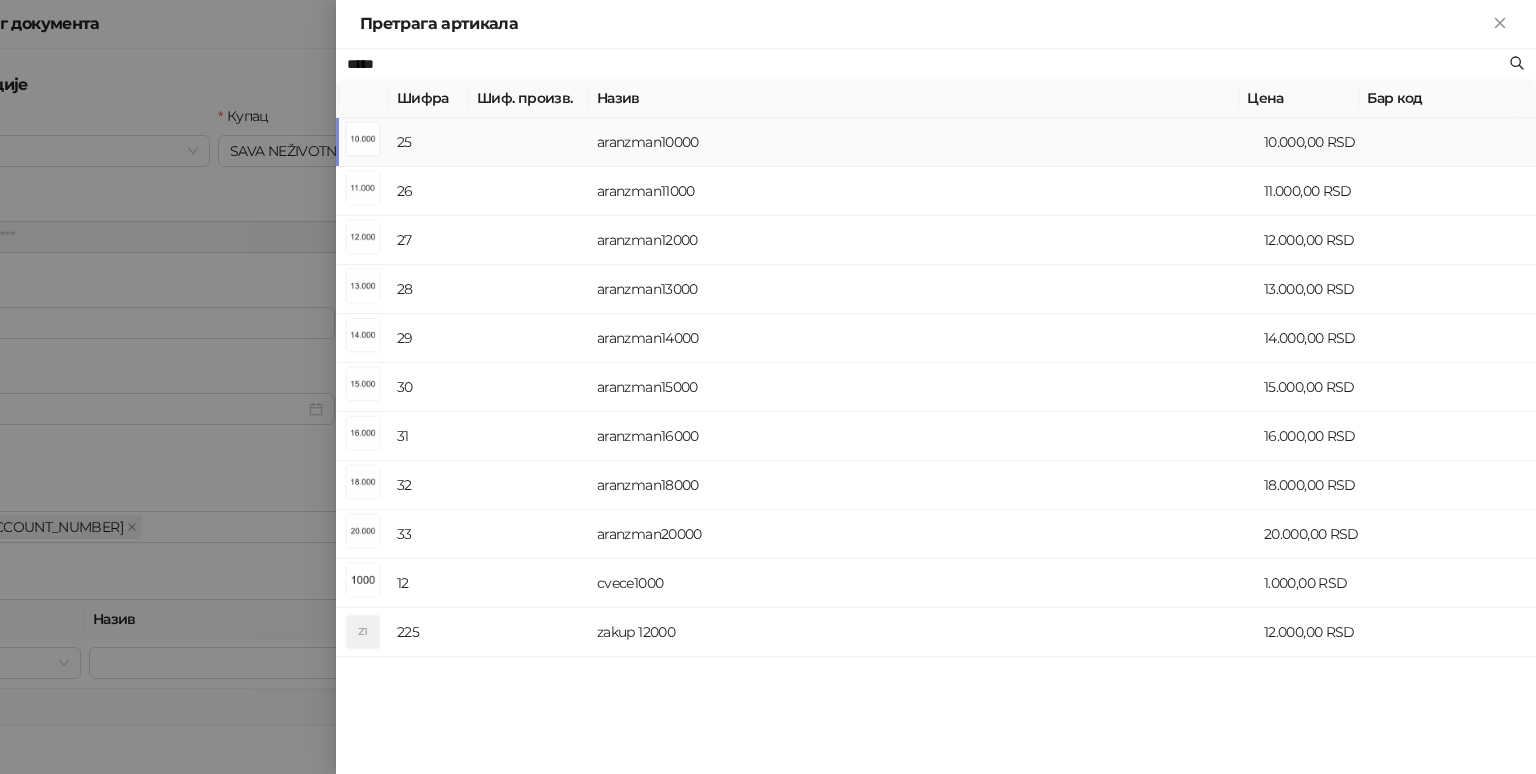 type on "*****" 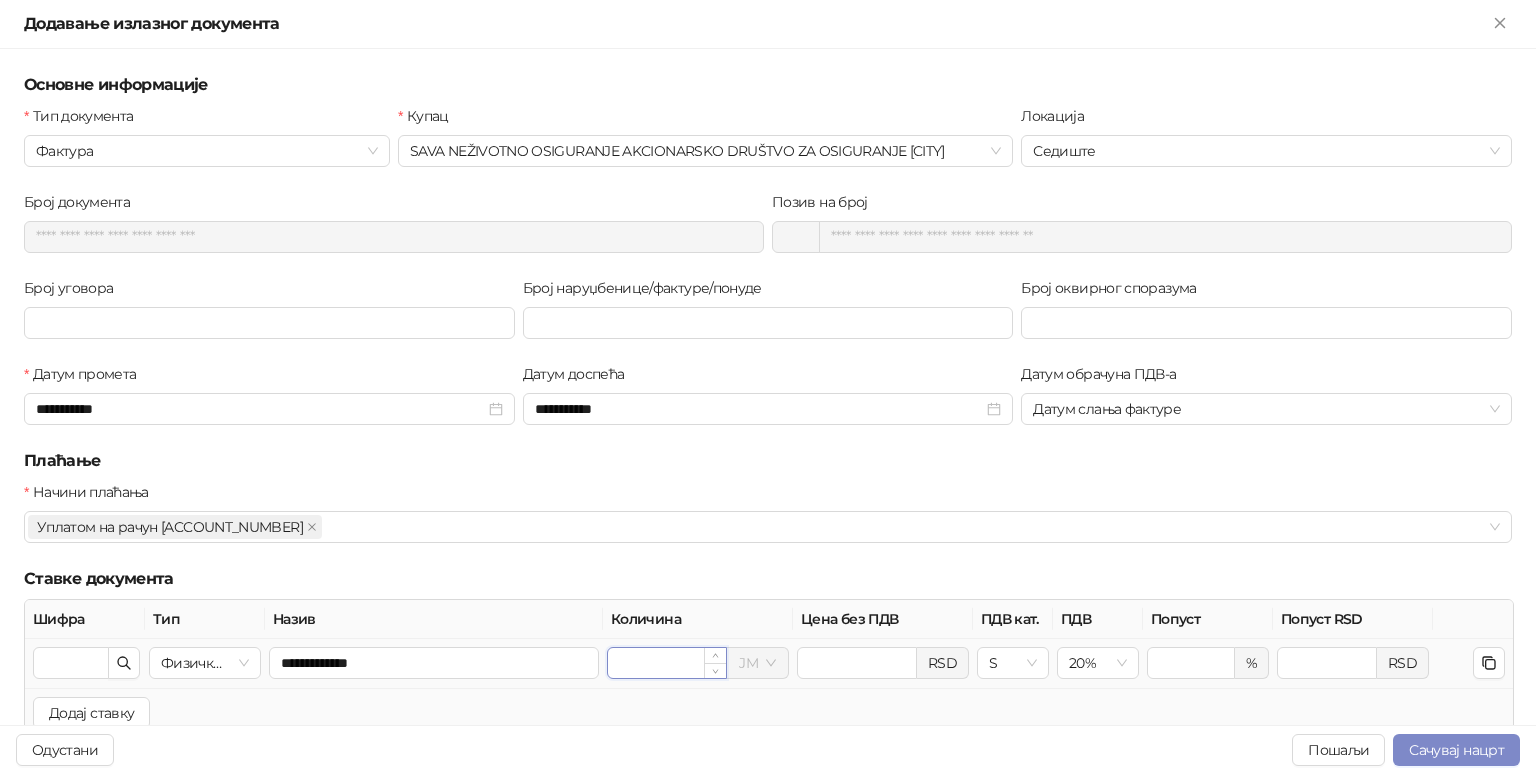 click on "*" at bounding box center [667, 663] 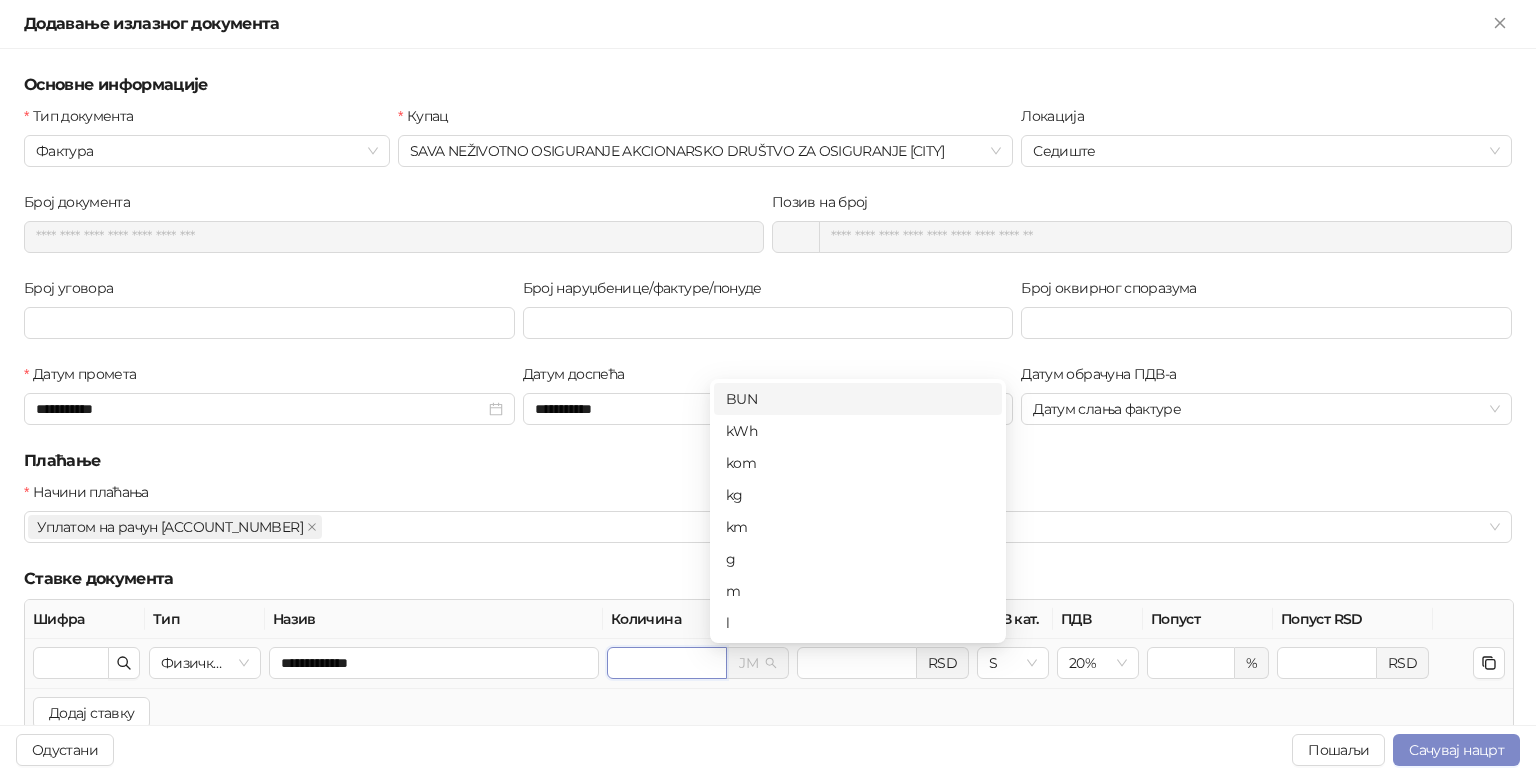 click at bounding box center (757, 663) 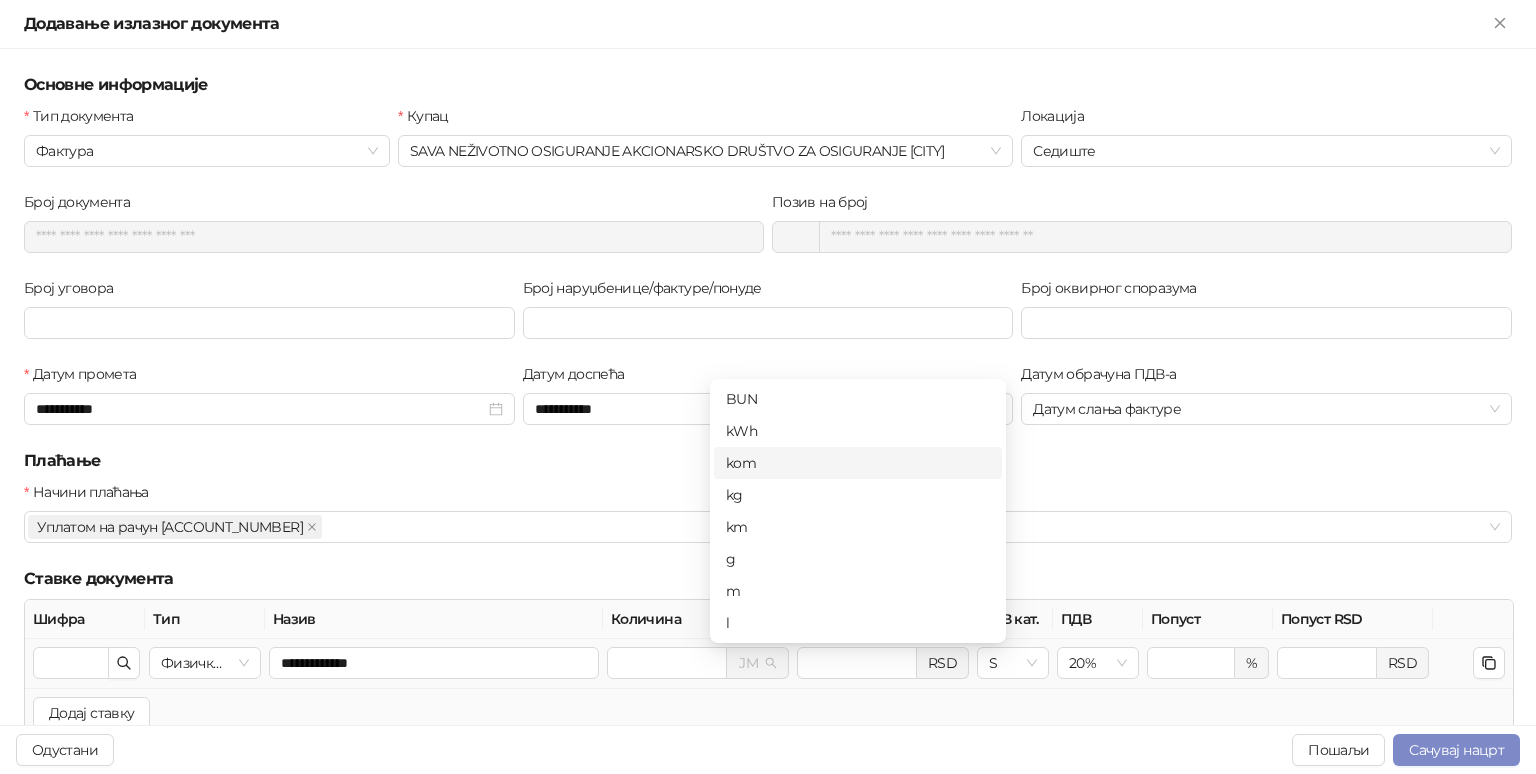 click on "kom" at bounding box center [858, 463] 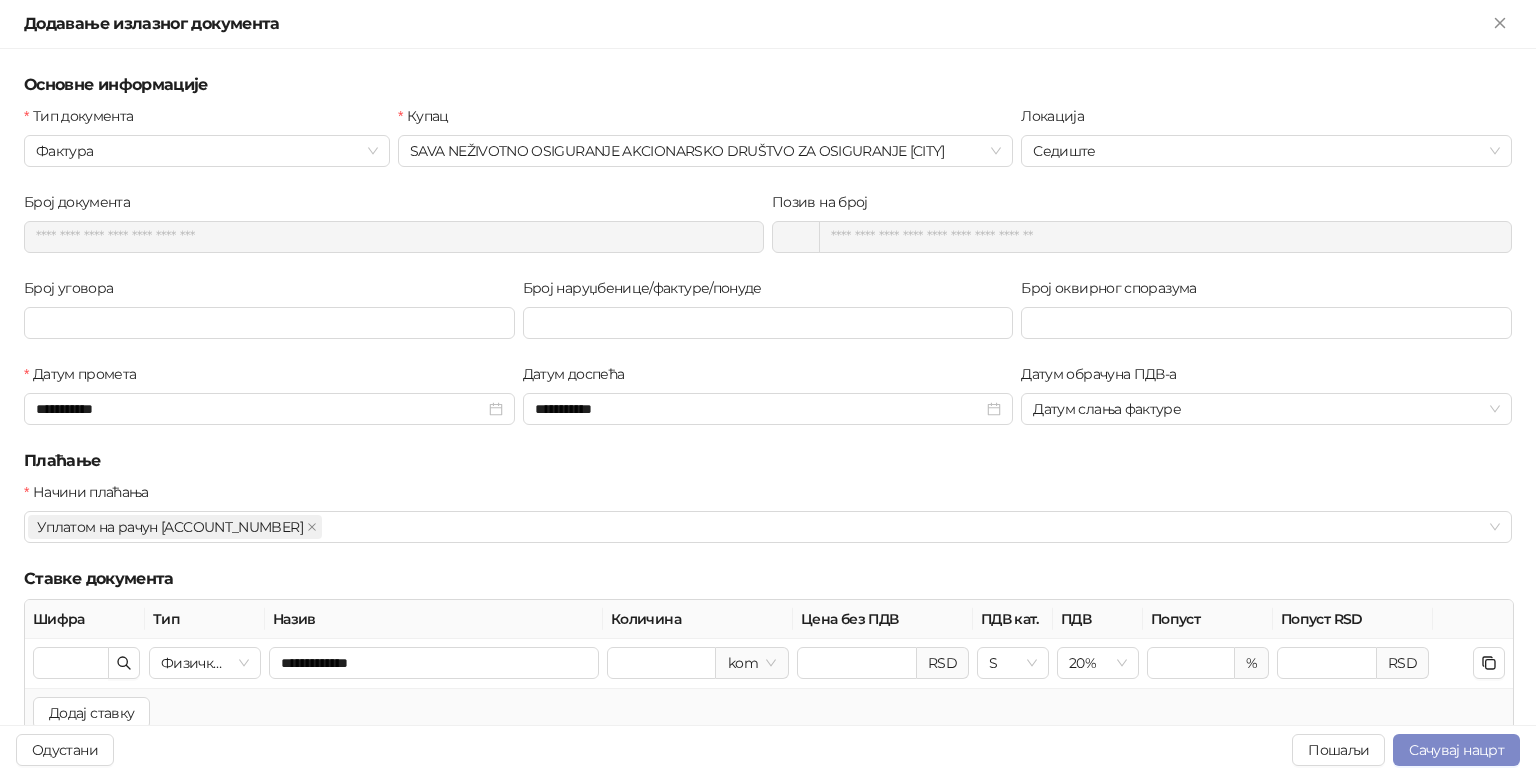 click on "Начини плаћања Уплатом на рачун [ACCOUNT_NUMBER] + 0 ..." at bounding box center [768, 524] 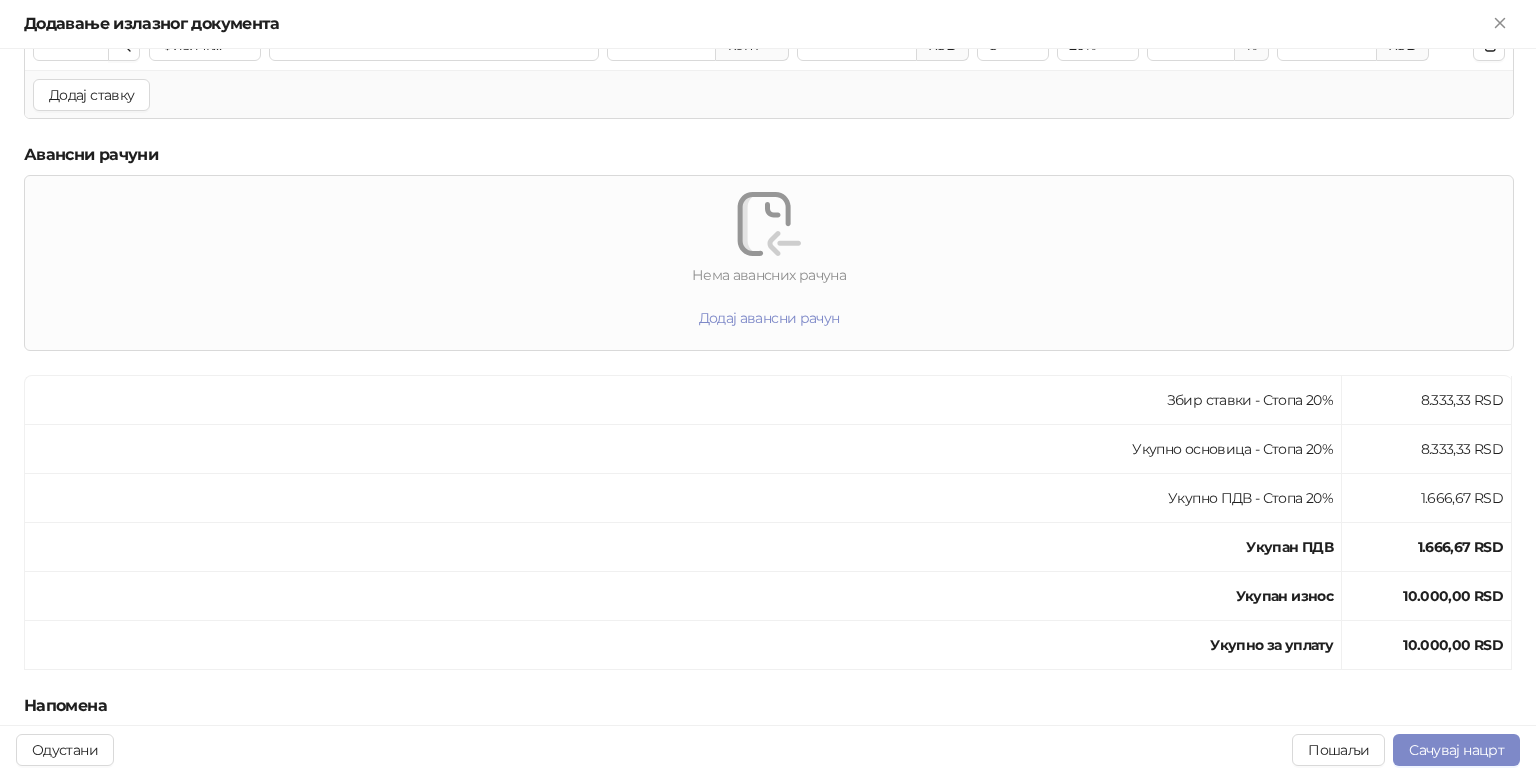 scroll, scrollTop: 619, scrollLeft: 0, axis: vertical 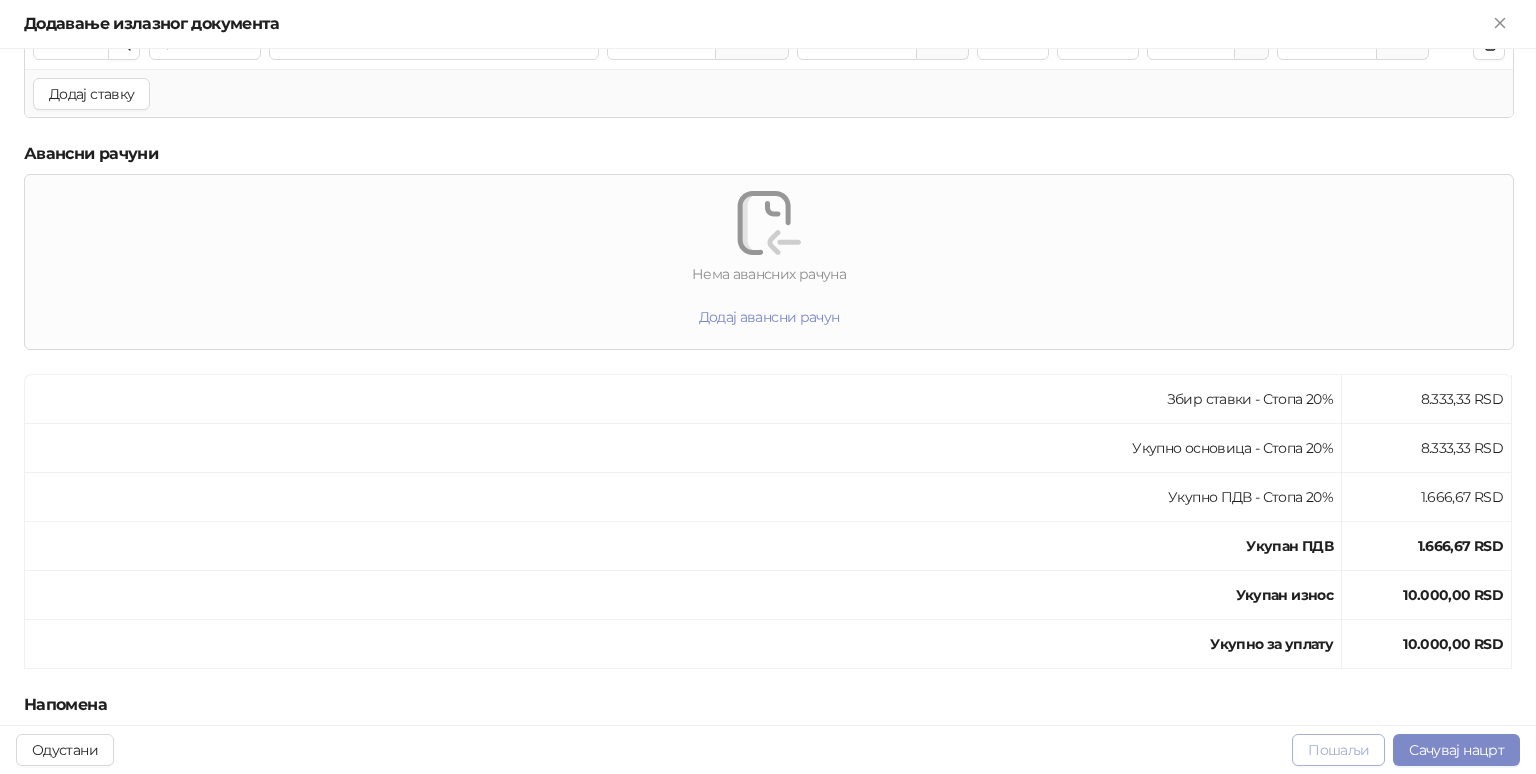 click on "Пошаљи" at bounding box center [1338, 750] 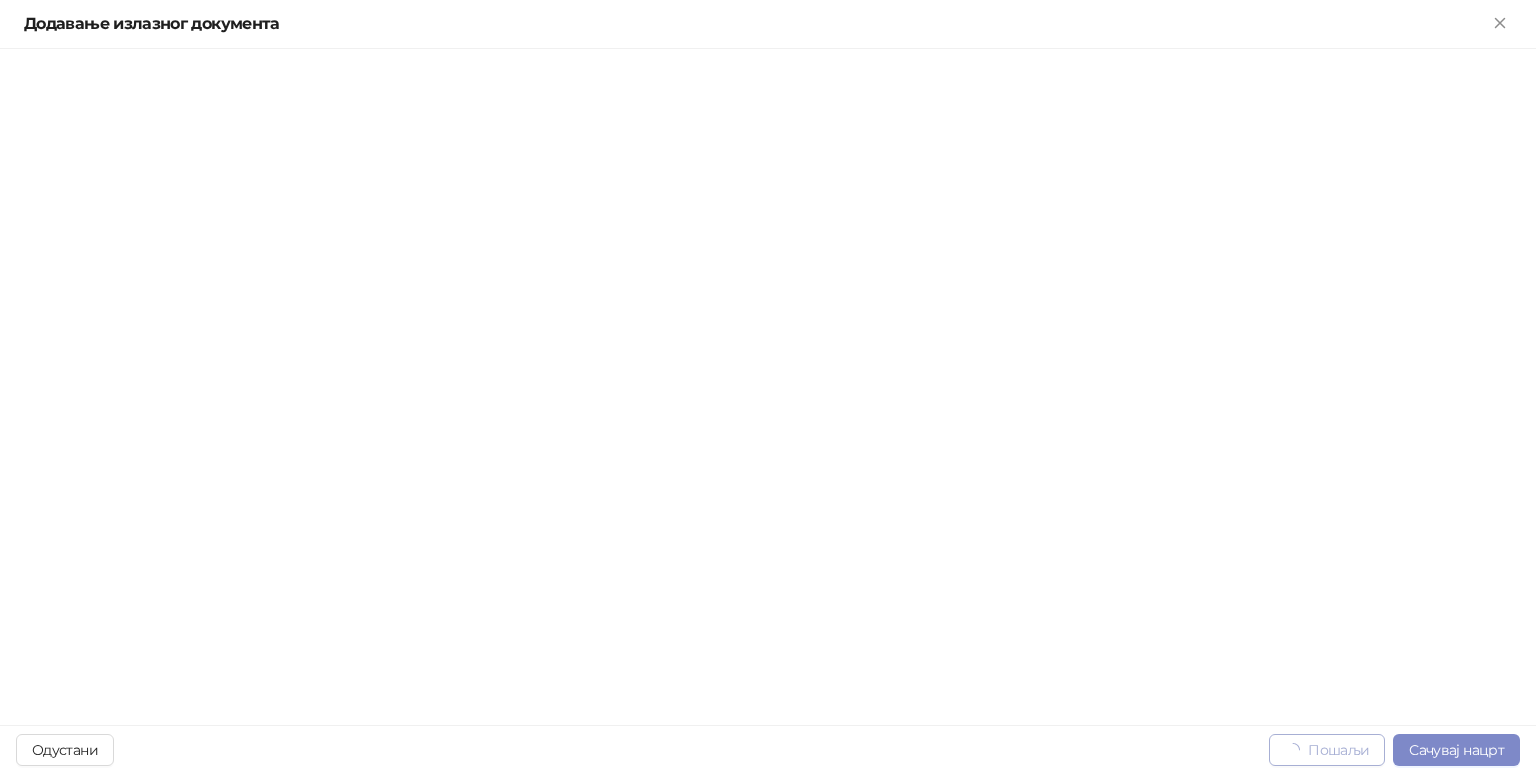 scroll, scrollTop: 0, scrollLeft: 0, axis: both 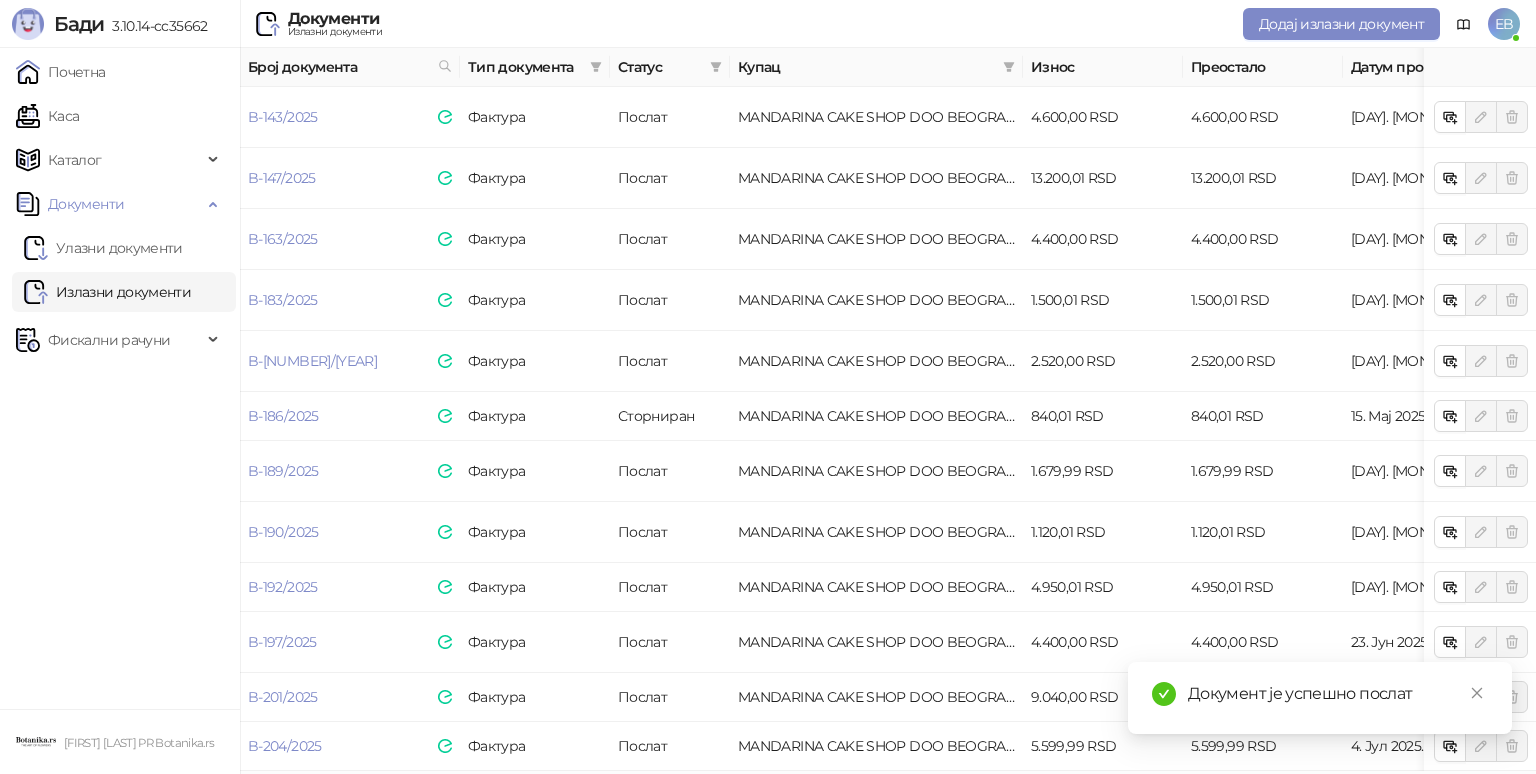 click on "2" at bounding box center [300, 799] 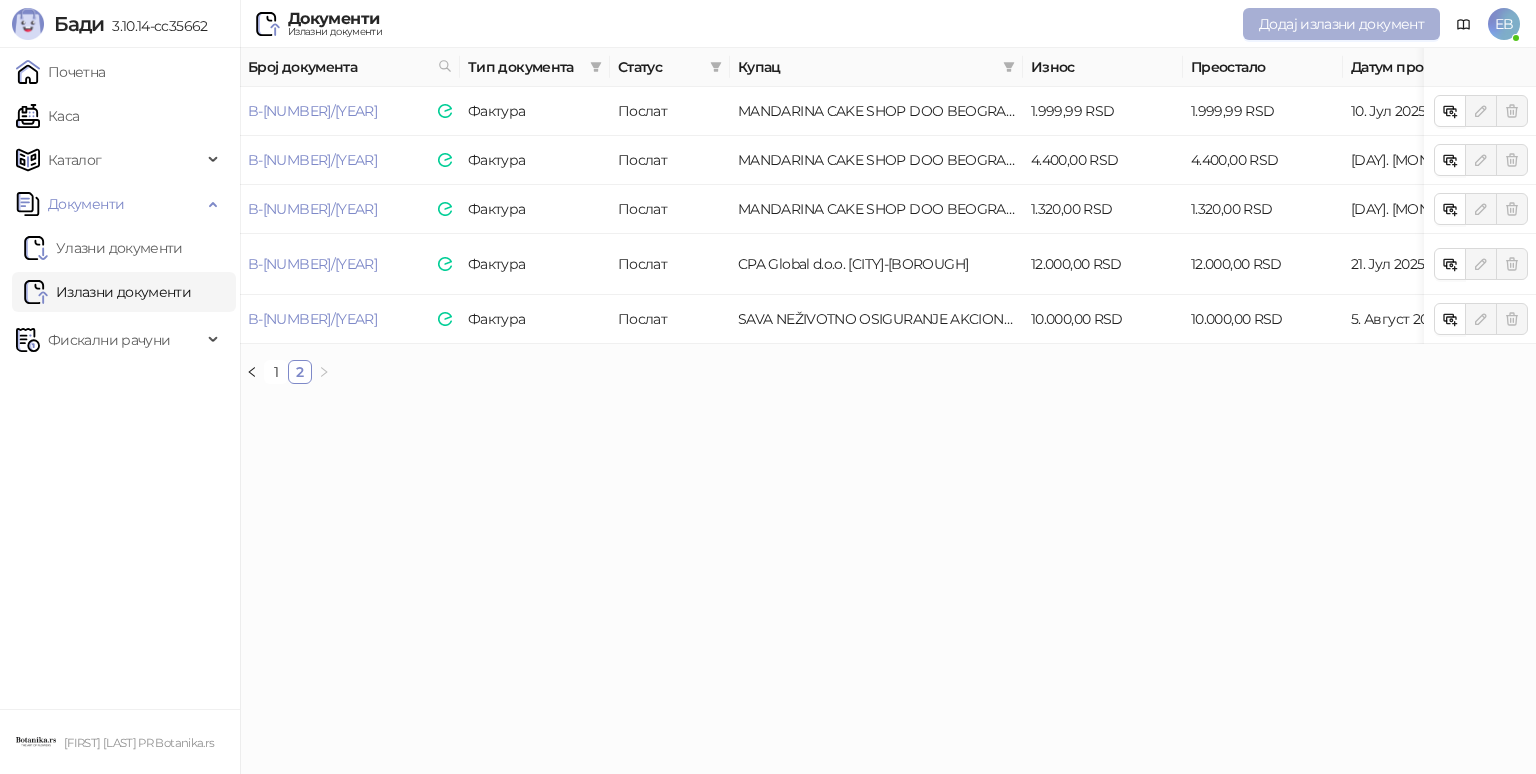 click on "Додај излазни документ" at bounding box center (1341, 24) 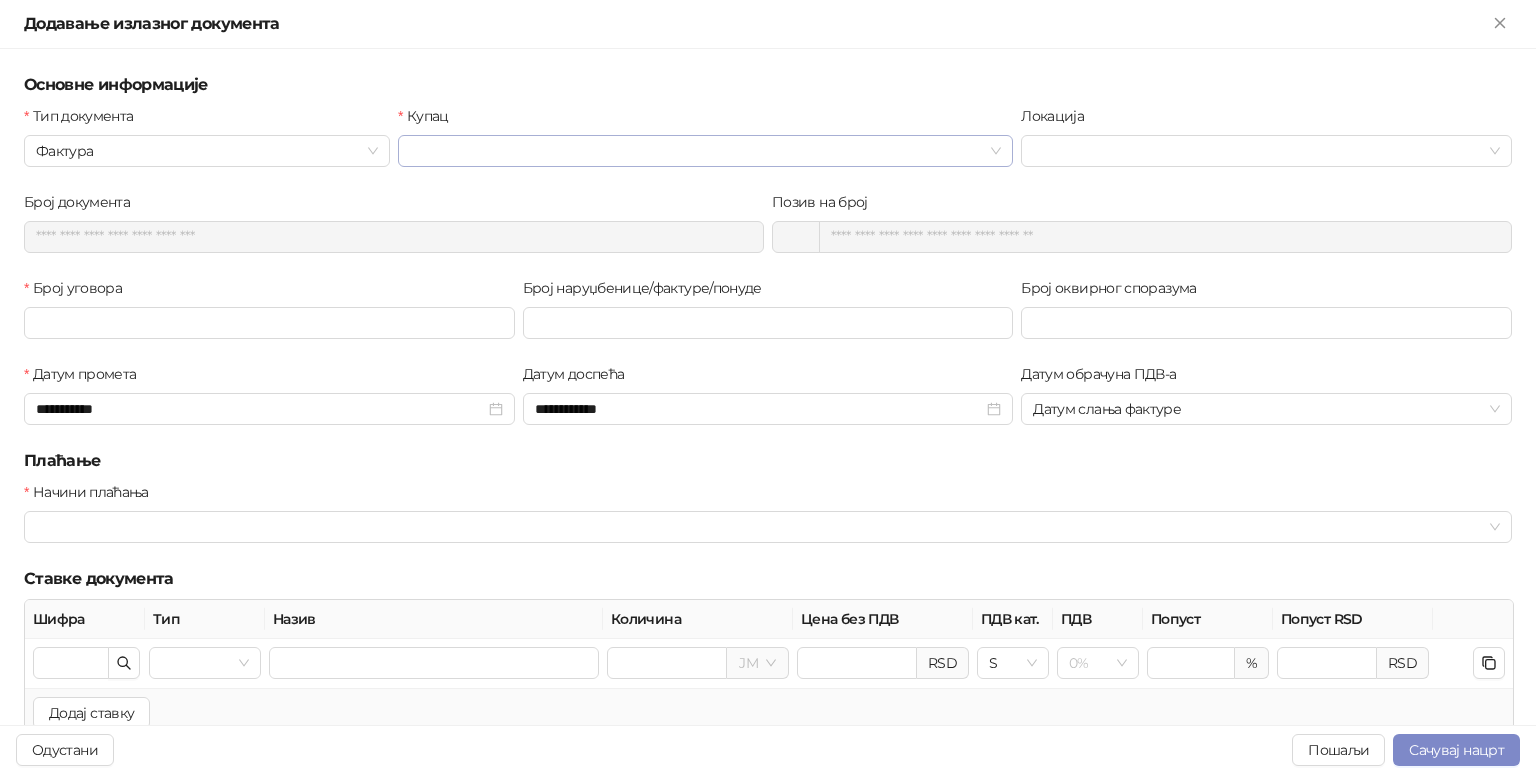 click on "Купац" at bounding box center [696, 151] 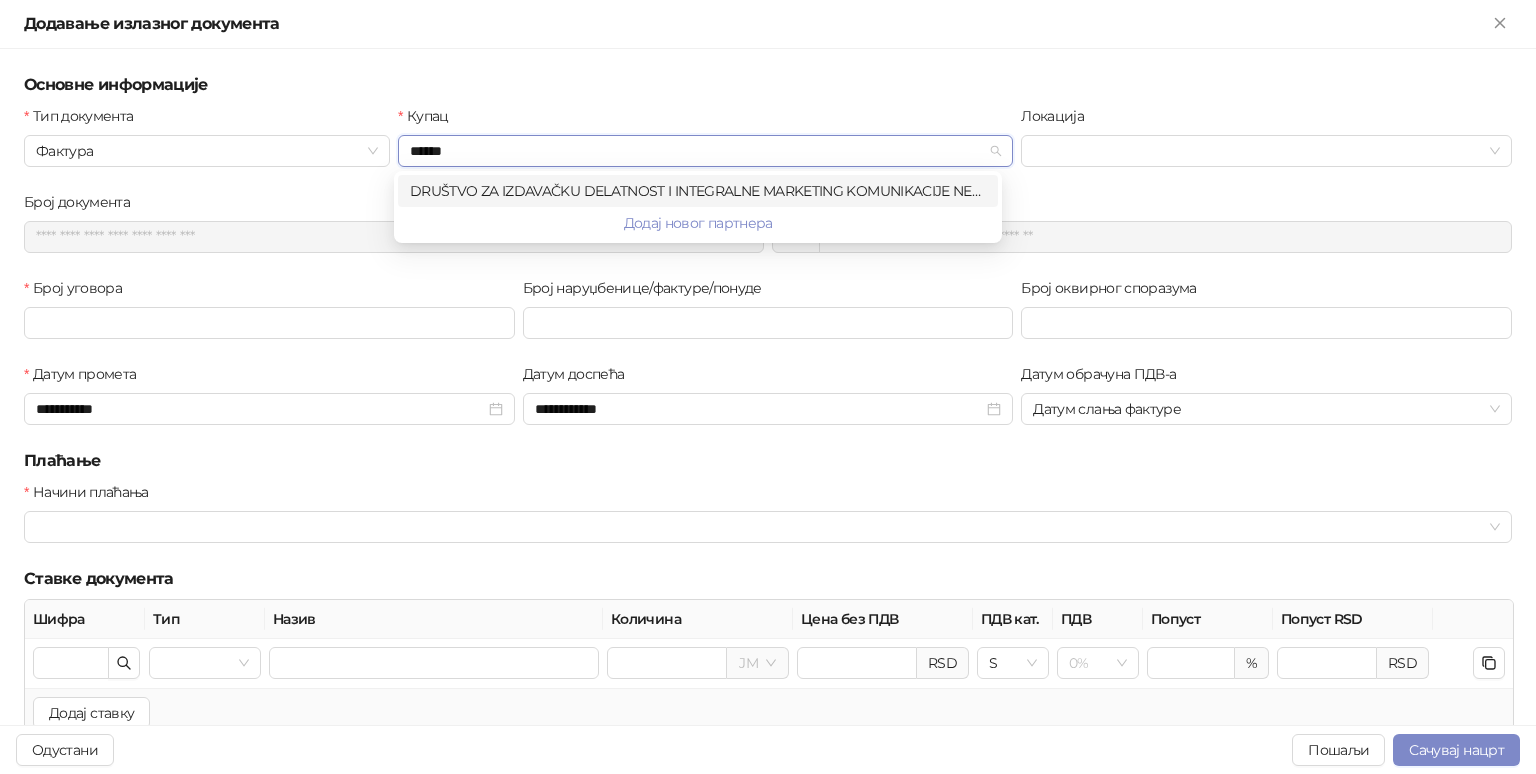 type on "*******" 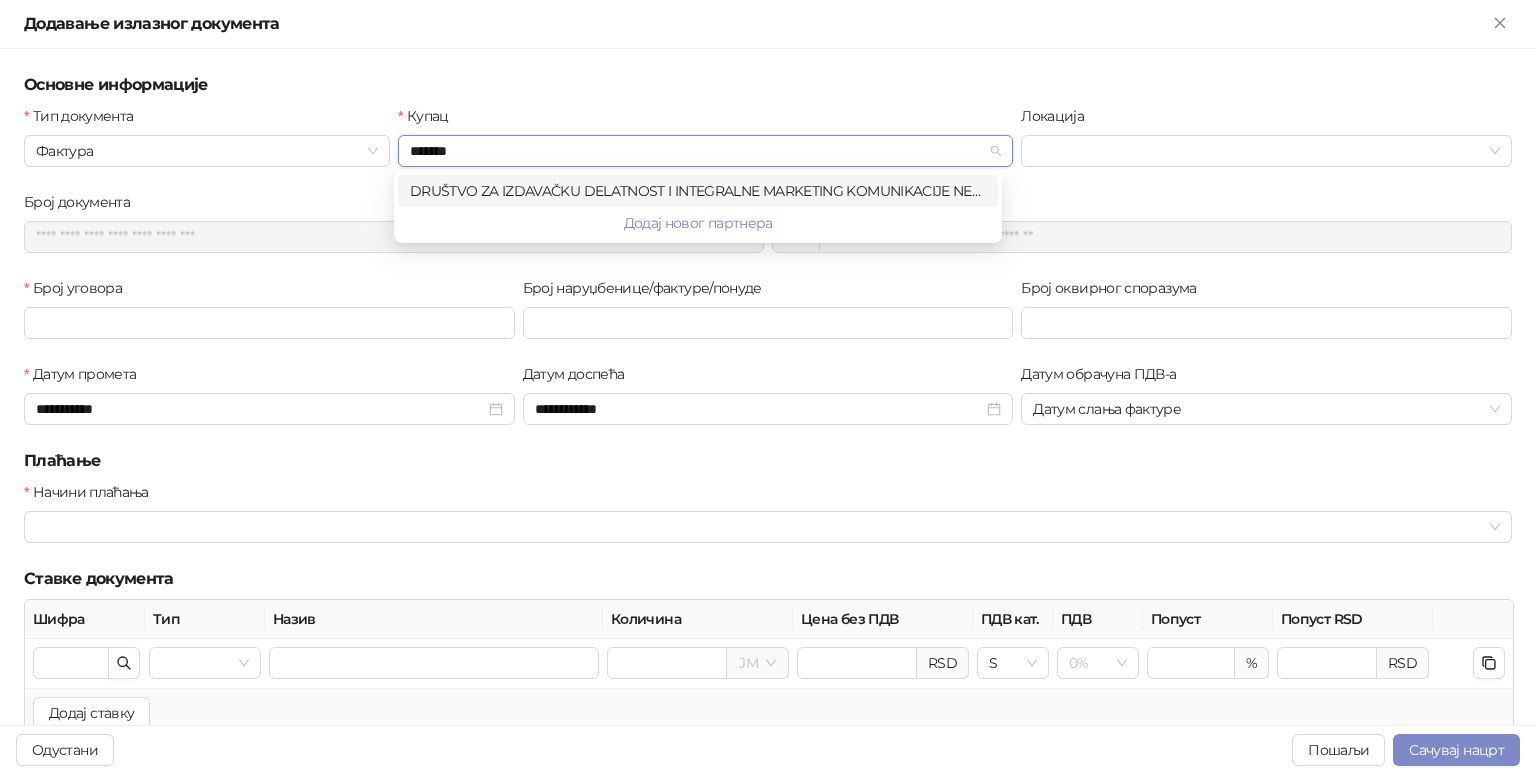 click on "DRUŠTVO ZA IZDAVAČKU DELATNOST I INTEGRALNE MARKETING KOMUNIKACIJE NEW MOMENT NEW IDEAS COMPANY DOO [CITY]" at bounding box center [698, 191] 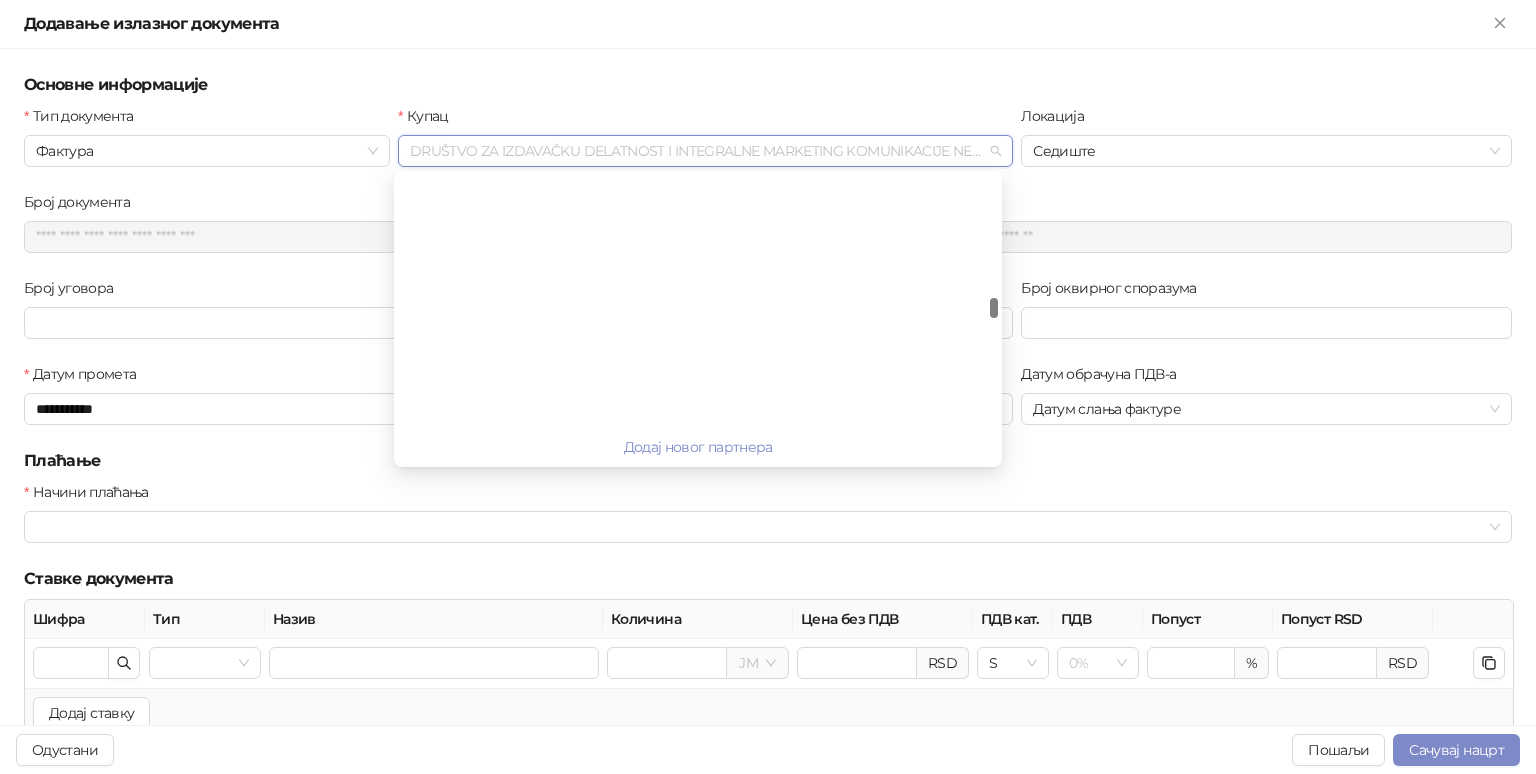 scroll, scrollTop: 1472, scrollLeft: 0, axis: vertical 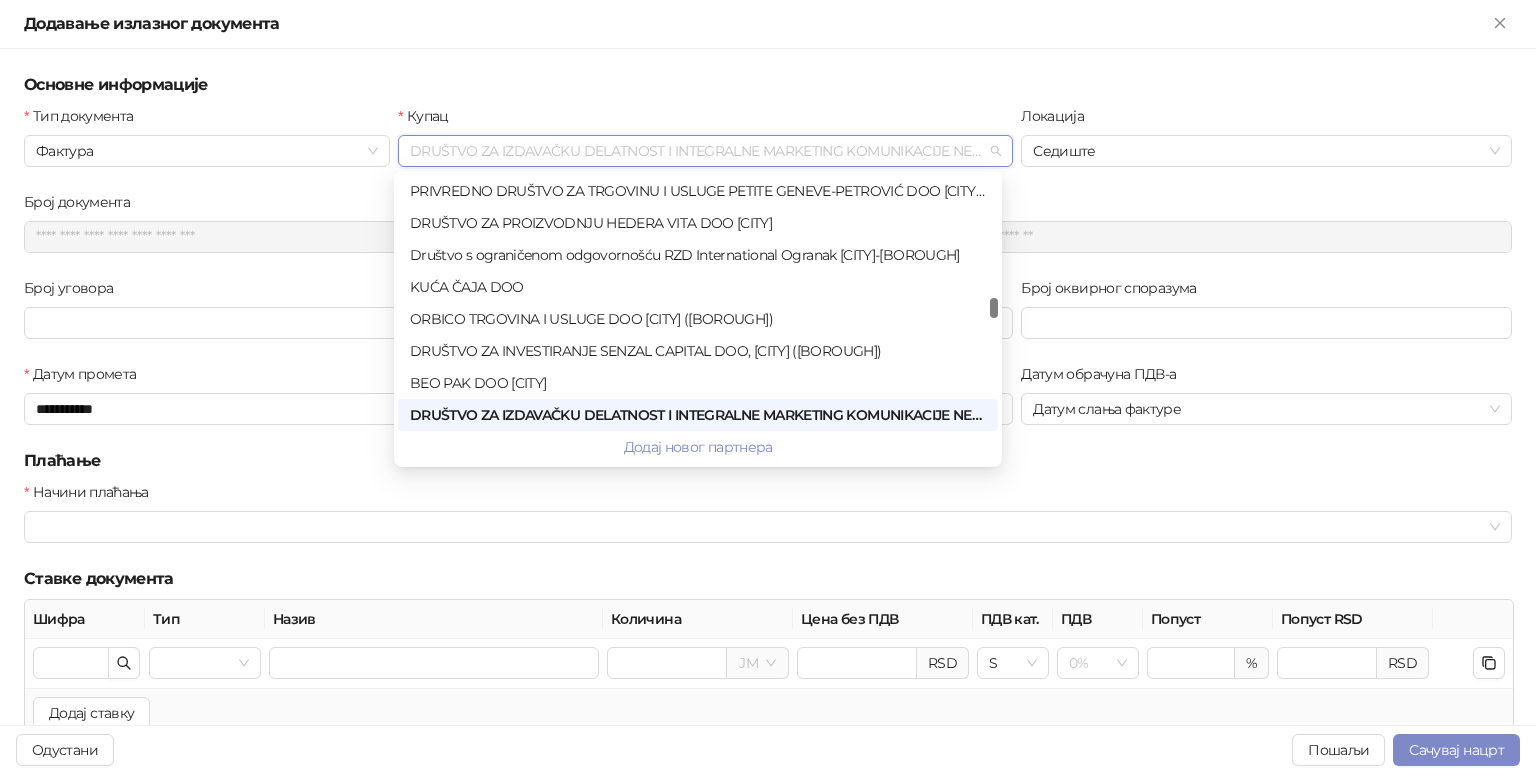 click on "DRUŠTVO ZA IZDAVAČKU DELATNOST I INTEGRALNE MARKETING KOMUNIKACIJE NEW MOMENT NEW IDEAS COMPANY DOO [CITY]" at bounding box center (705, 151) 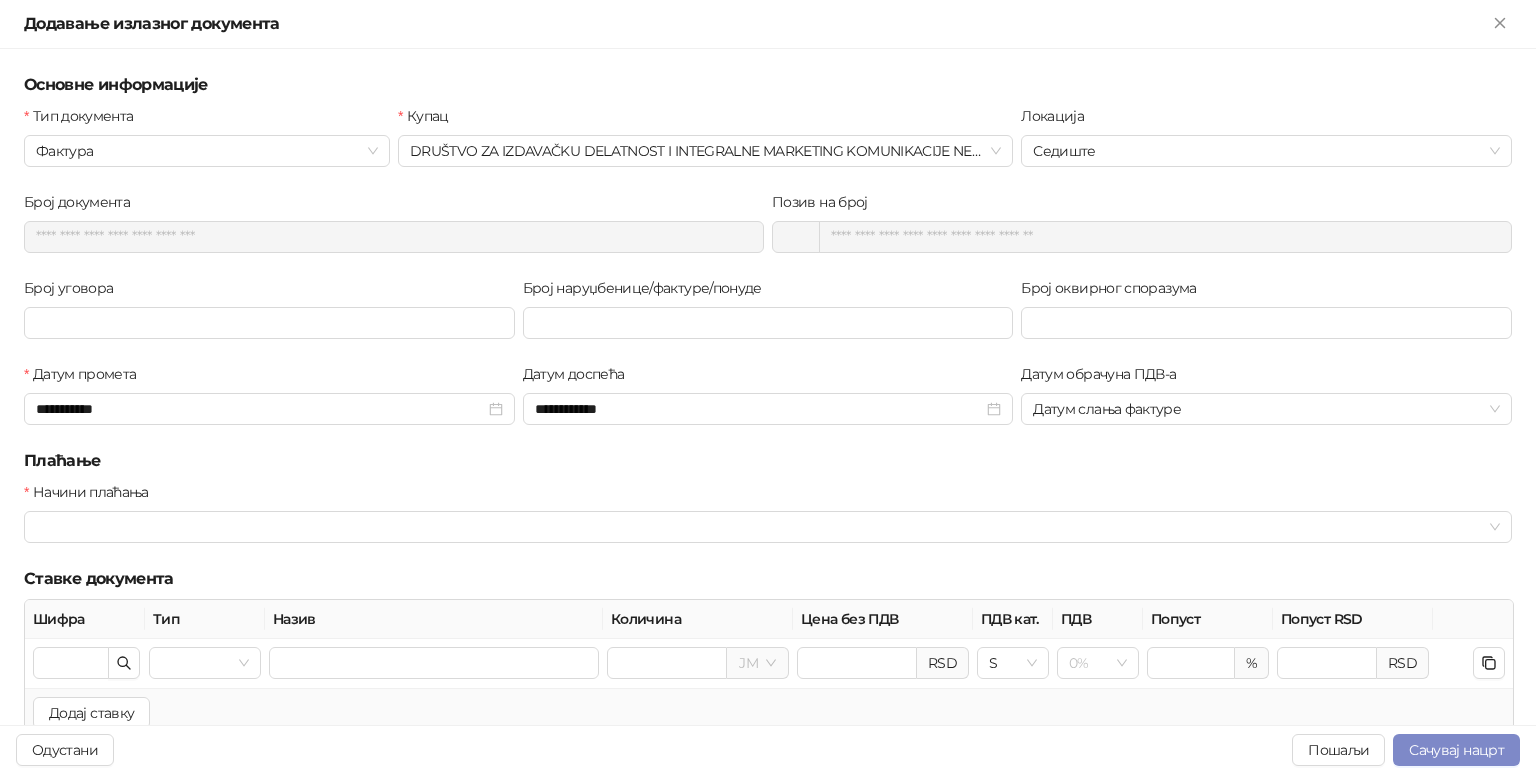 click on "Основне информације" at bounding box center (768, 85) 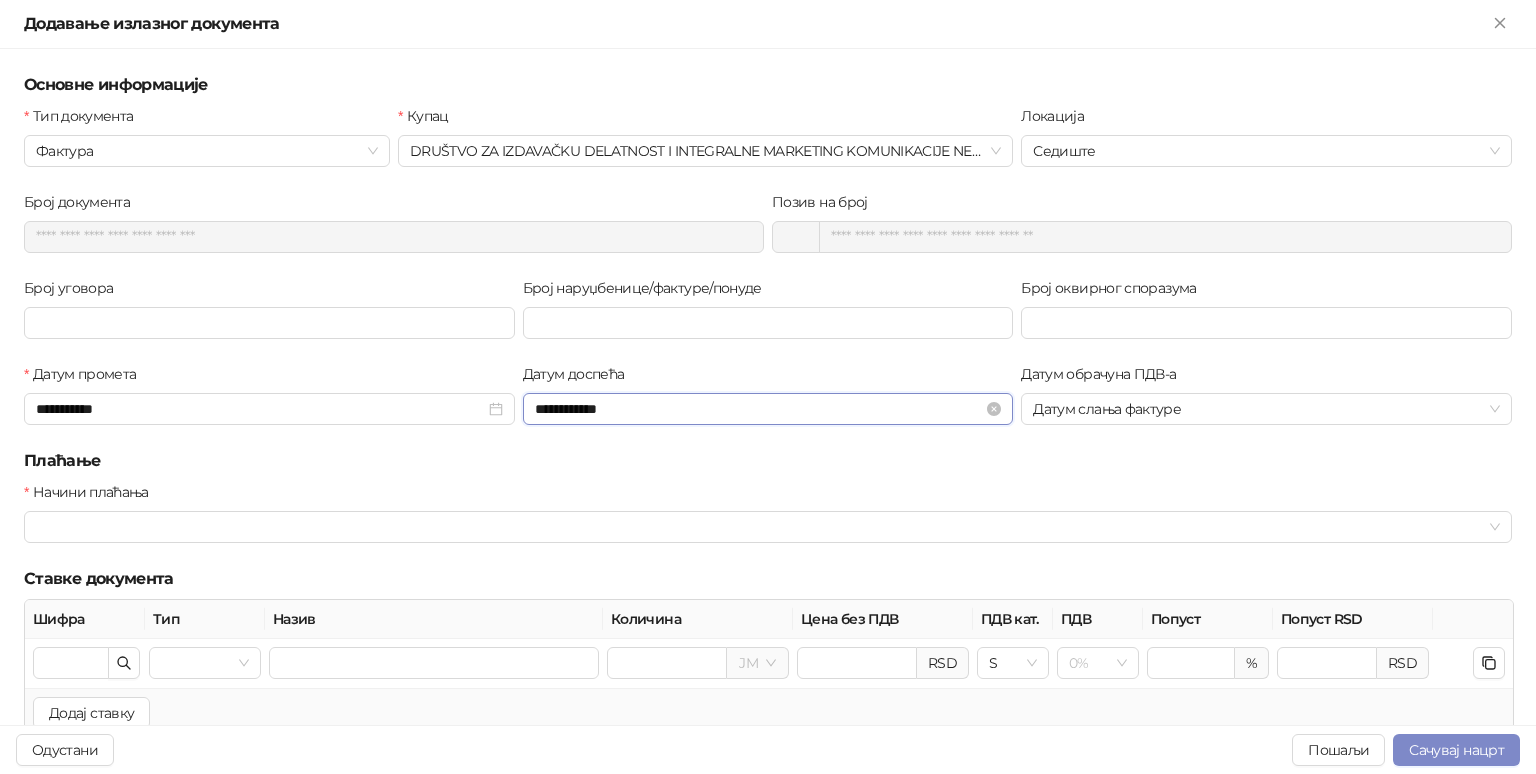 click on "**********" at bounding box center (759, 409) 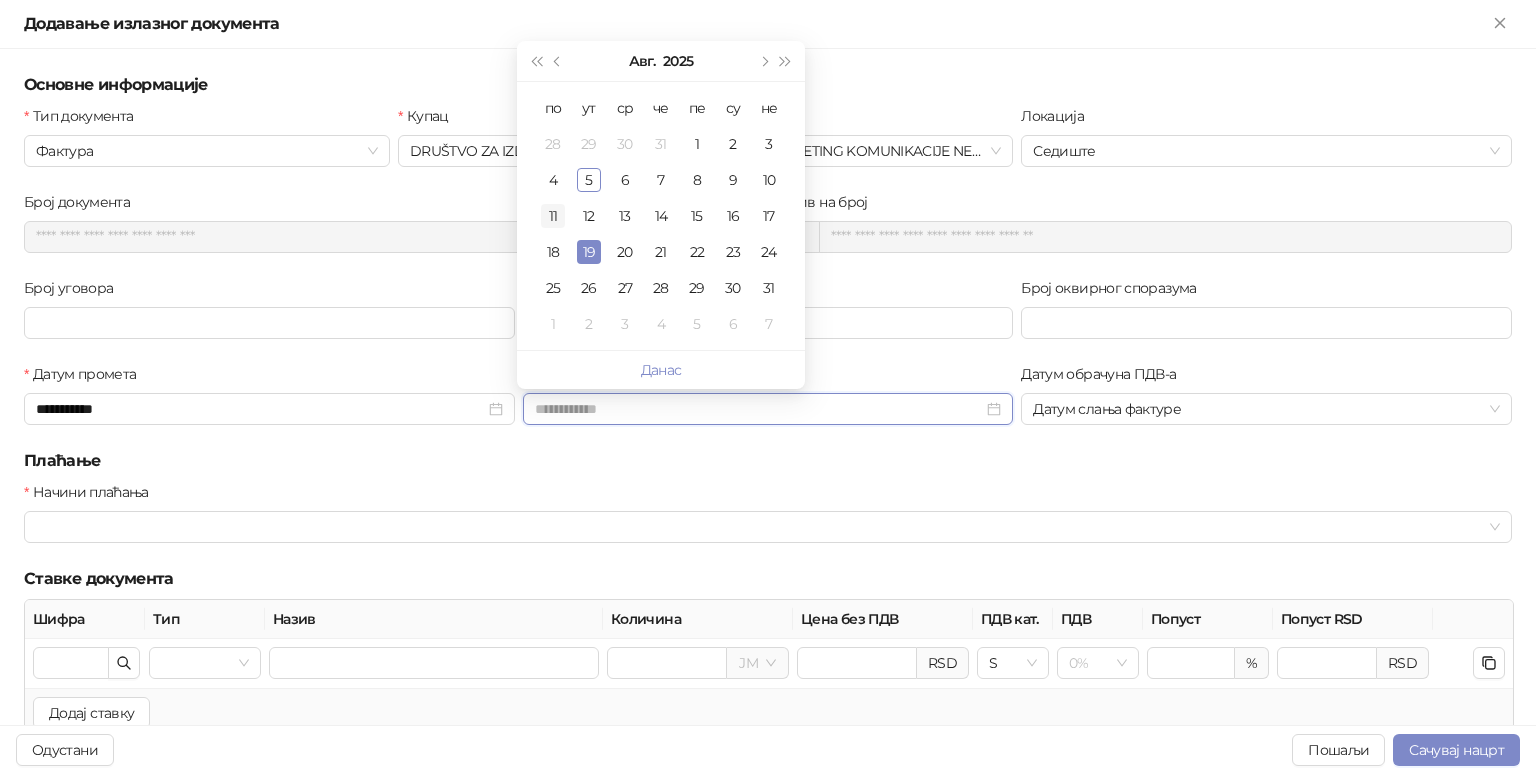 type on "**********" 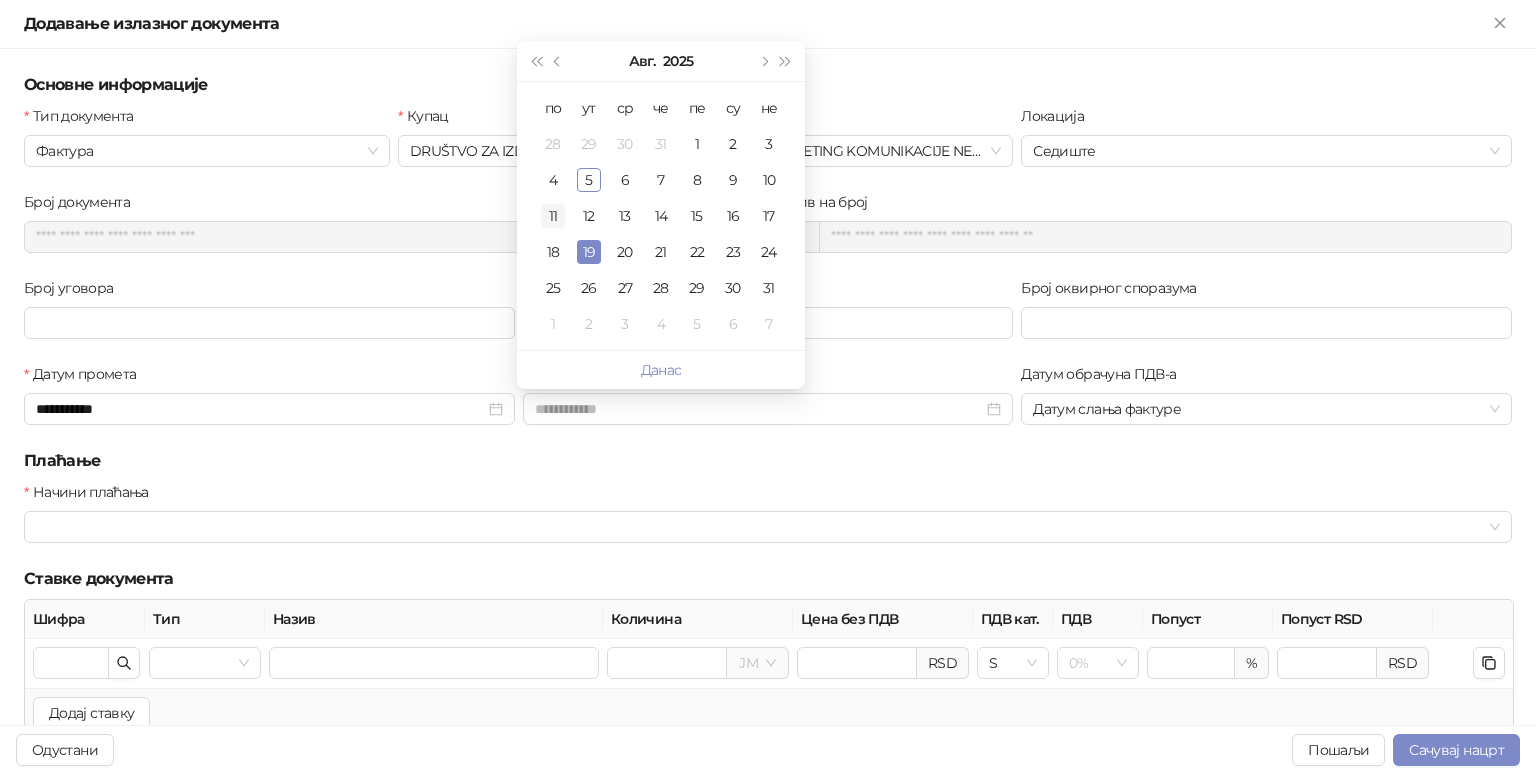 click on "11" at bounding box center [553, 216] 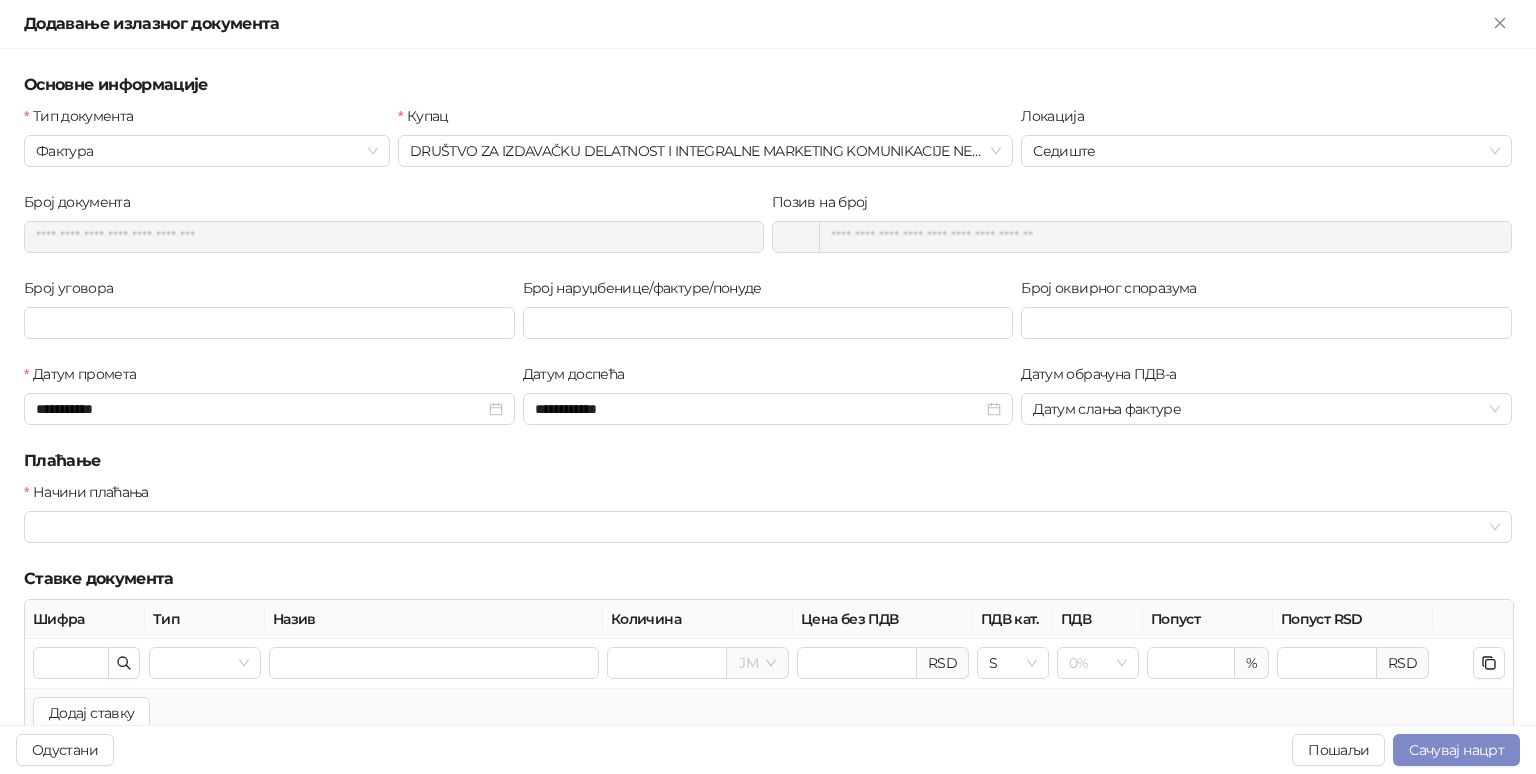 click on "Плаћање" at bounding box center [768, 461] 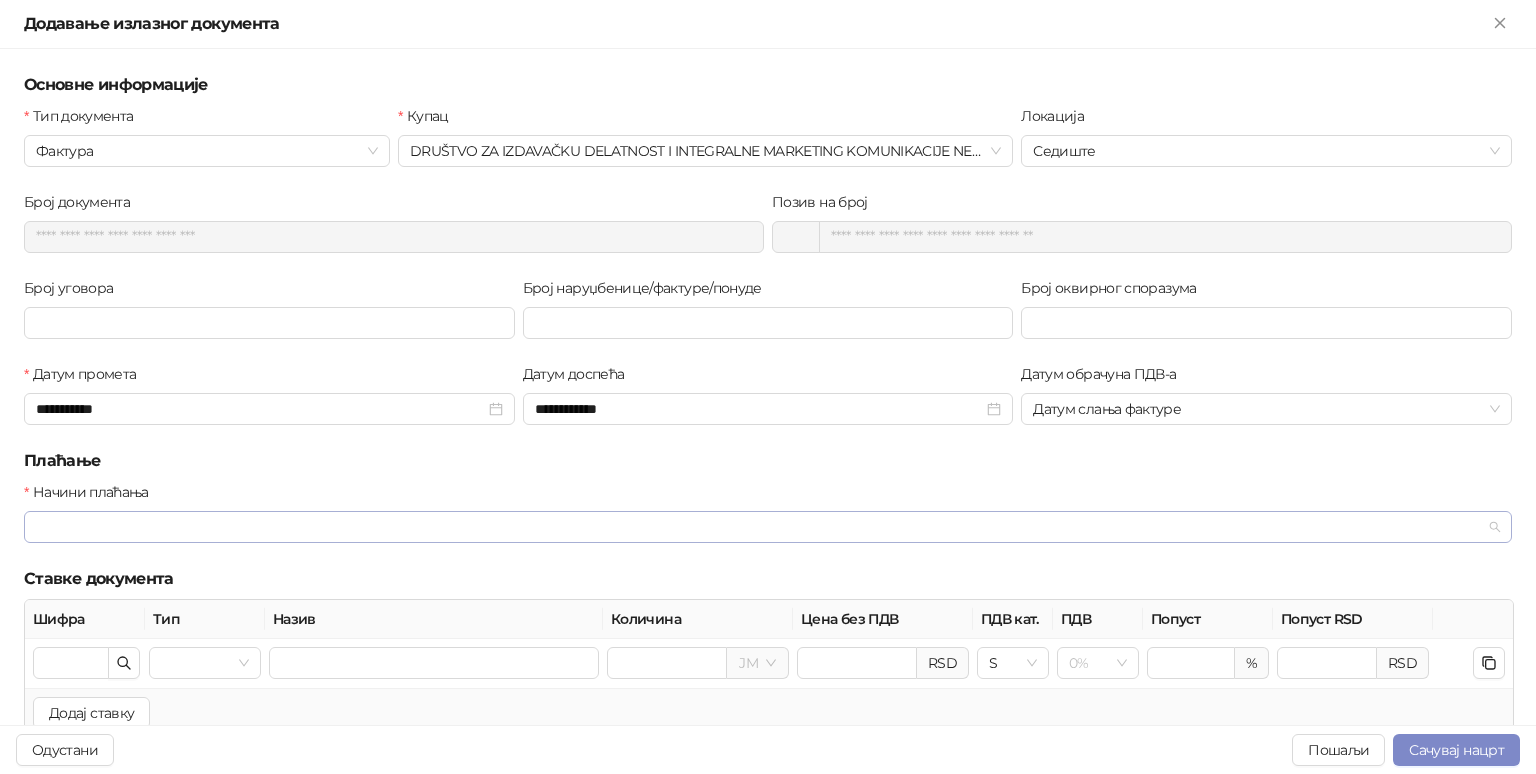 click at bounding box center (757, 527) 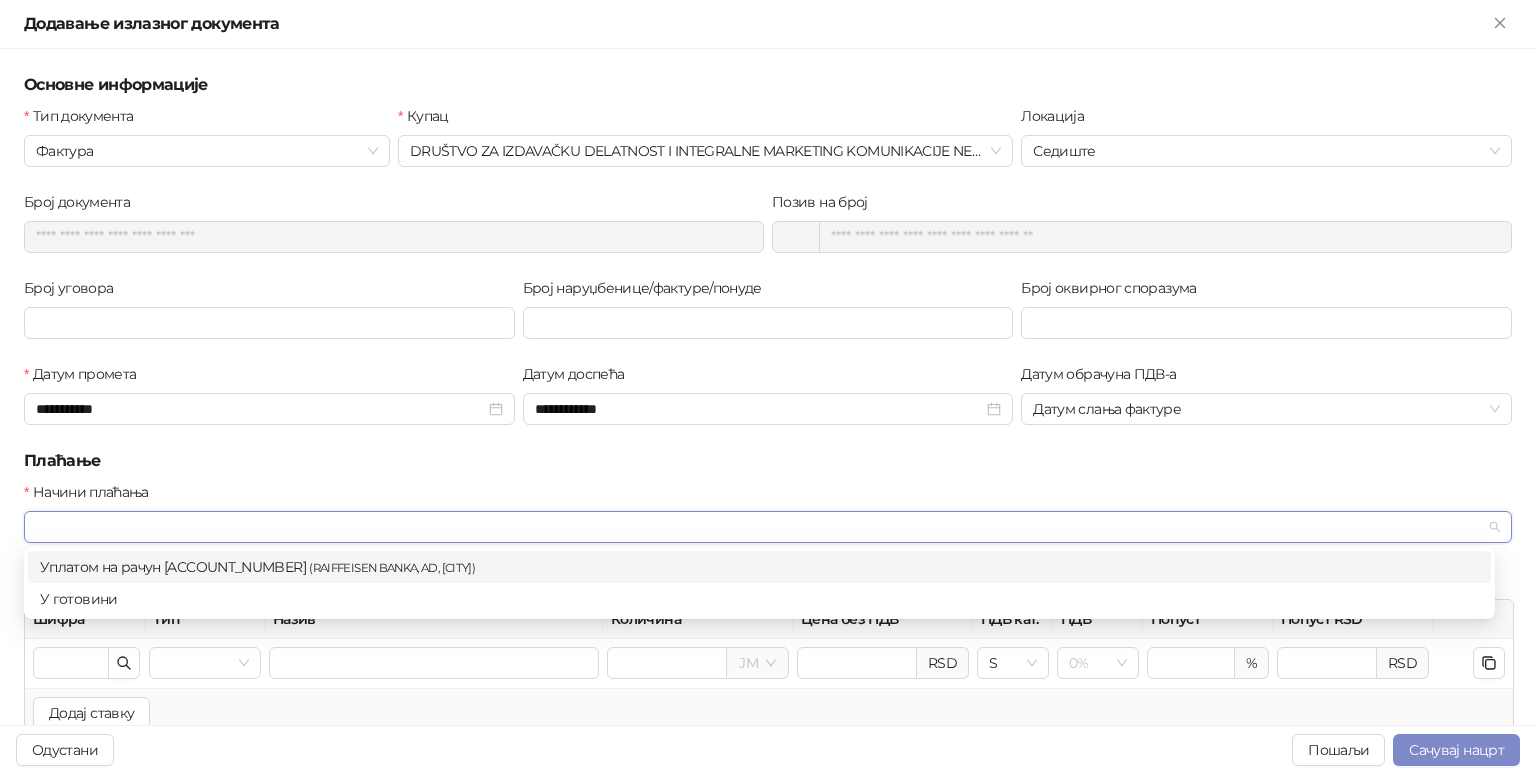 click on "( RAIFFEISEN BANKA, AD, [CITY] )" at bounding box center [392, 568] 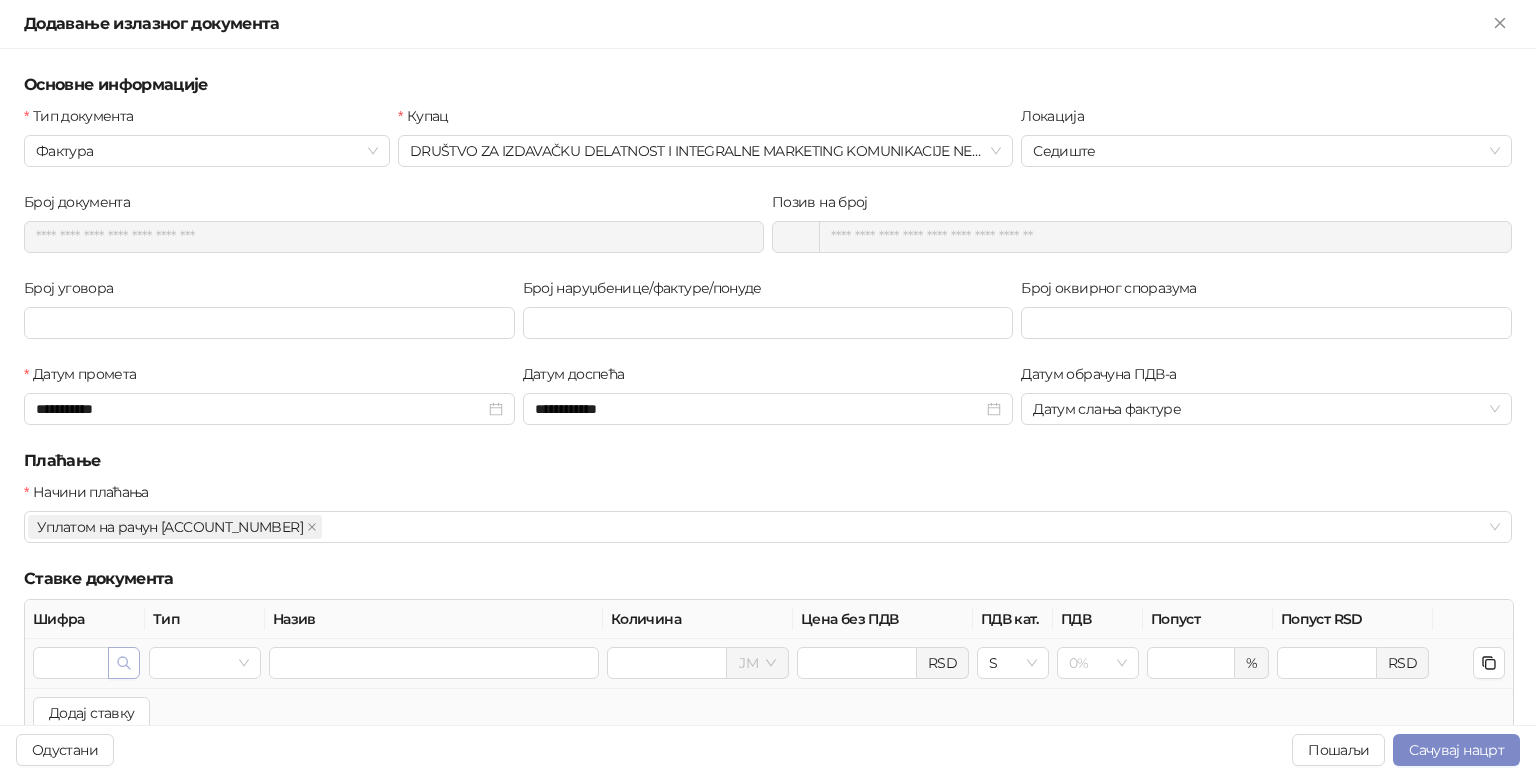 click 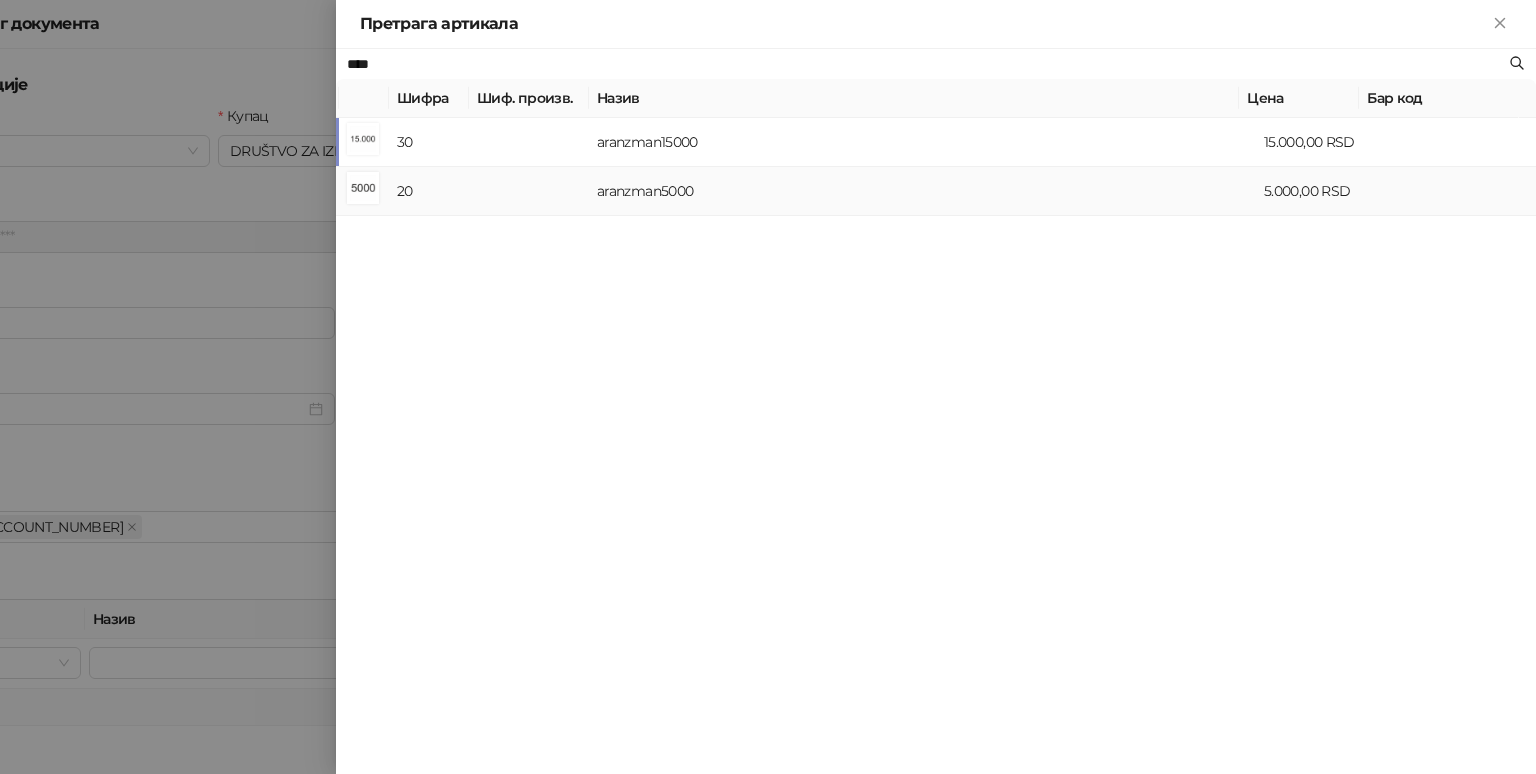 type on "****" 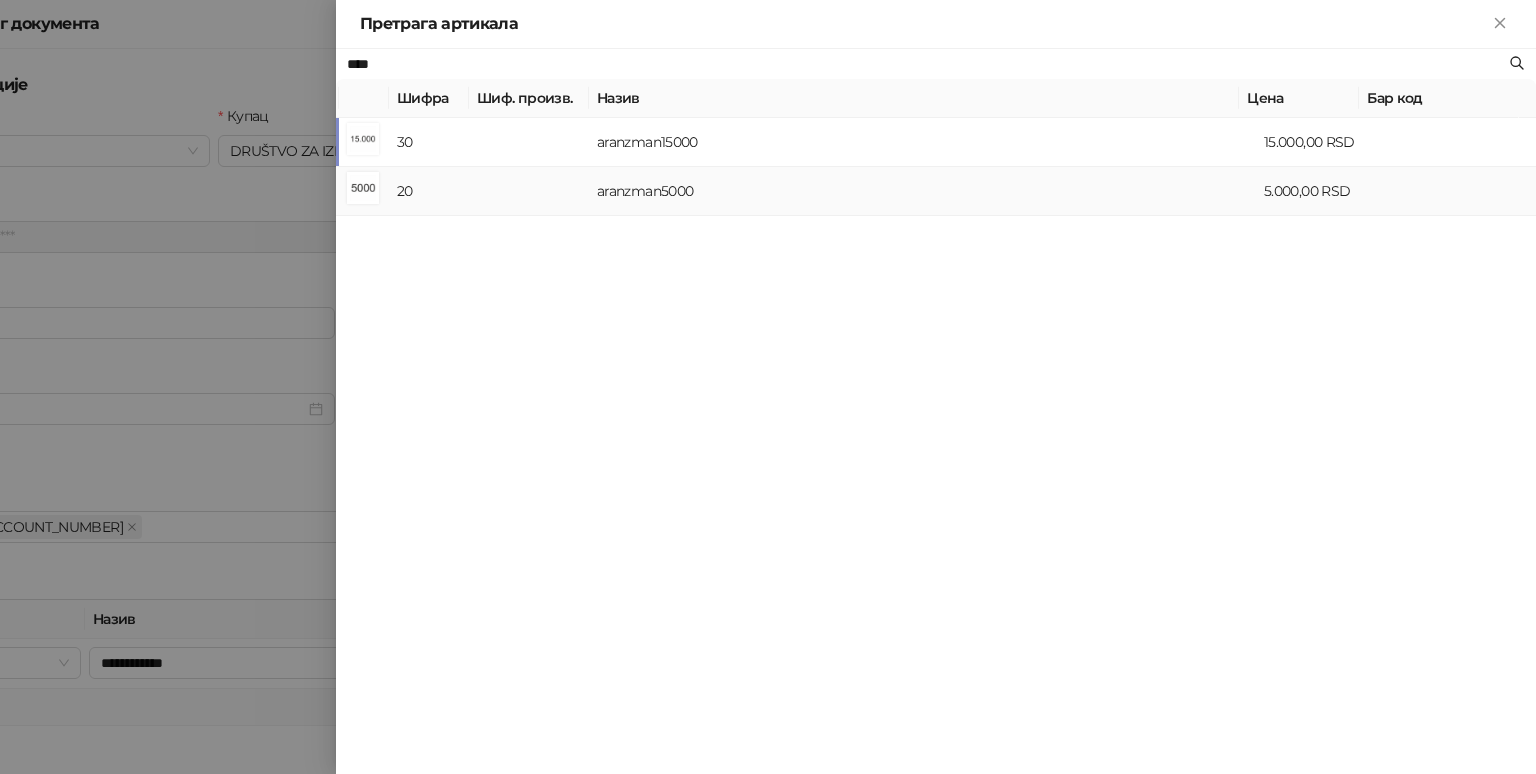 type on "*******" 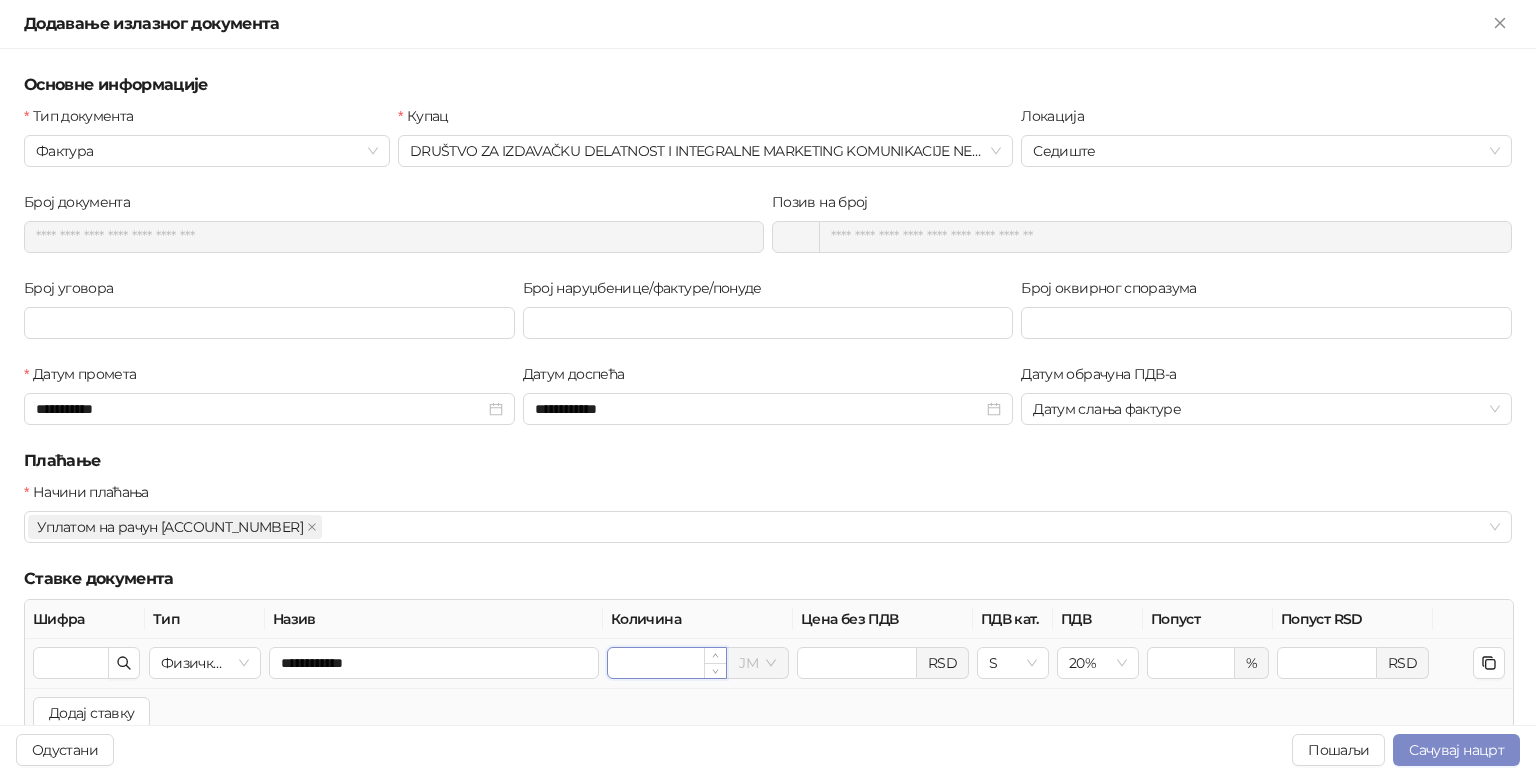 click on "*" at bounding box center (667, 663) 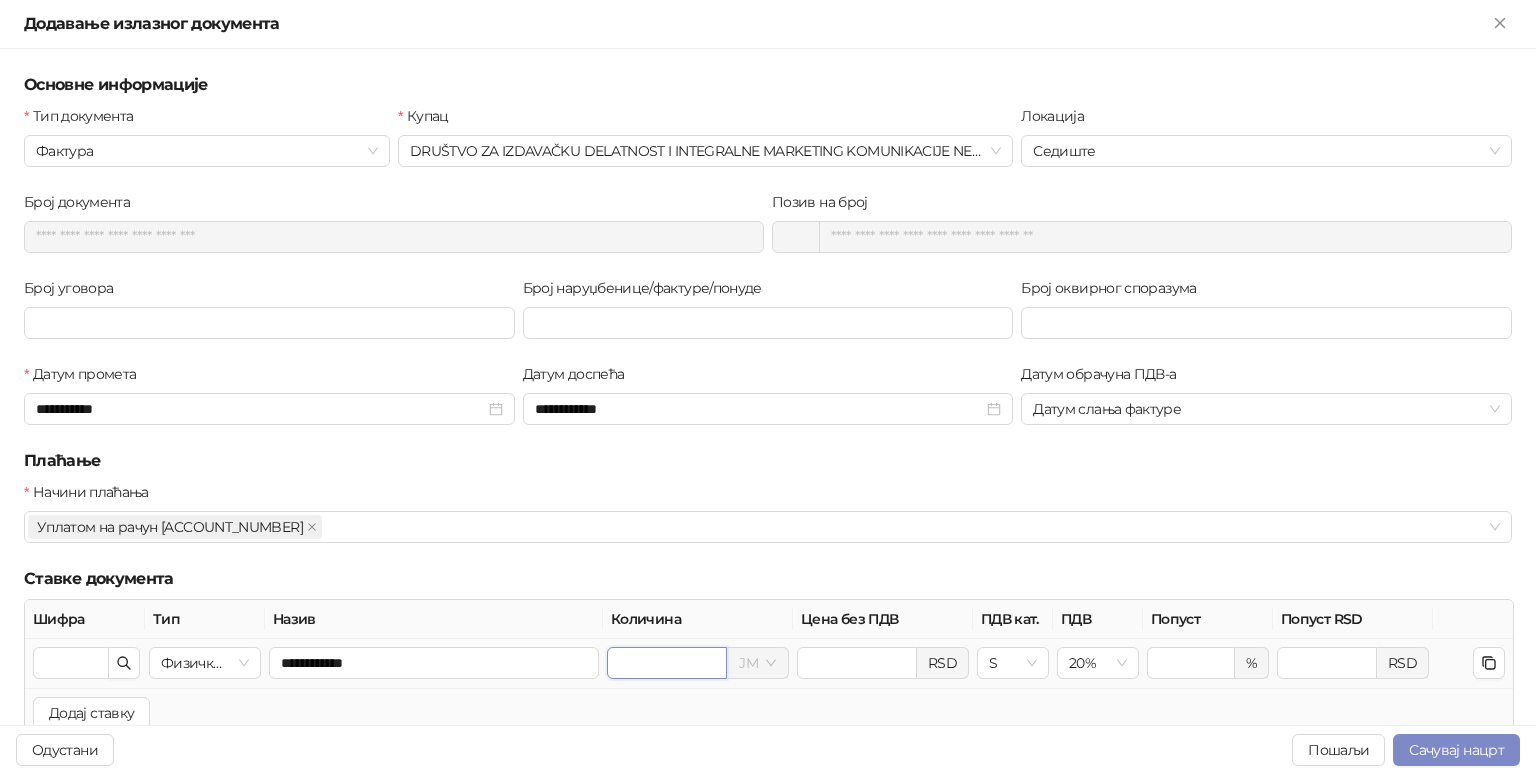 click at bounding box center (757, 663) 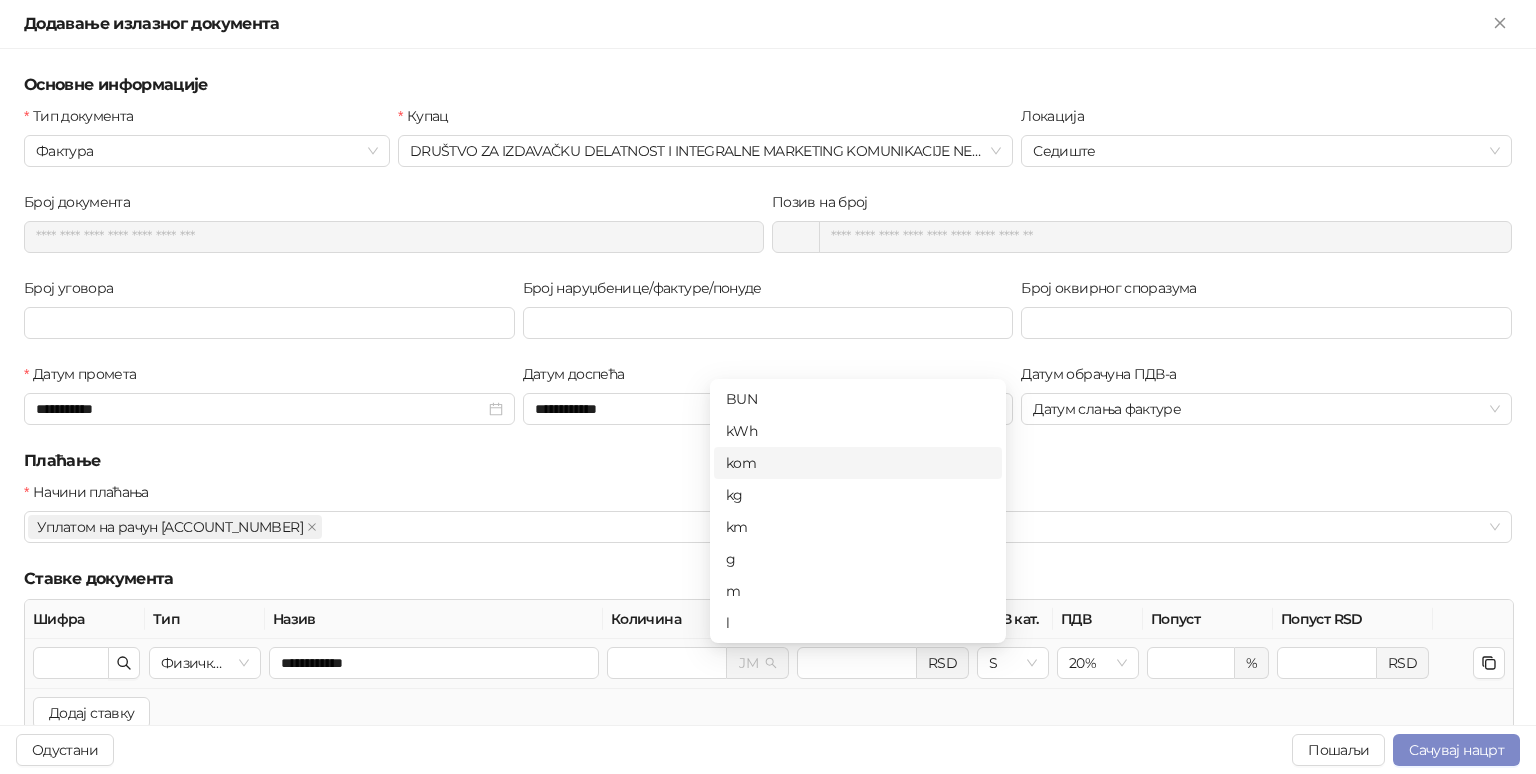 click on "kom" at bounding box center (858, 463) 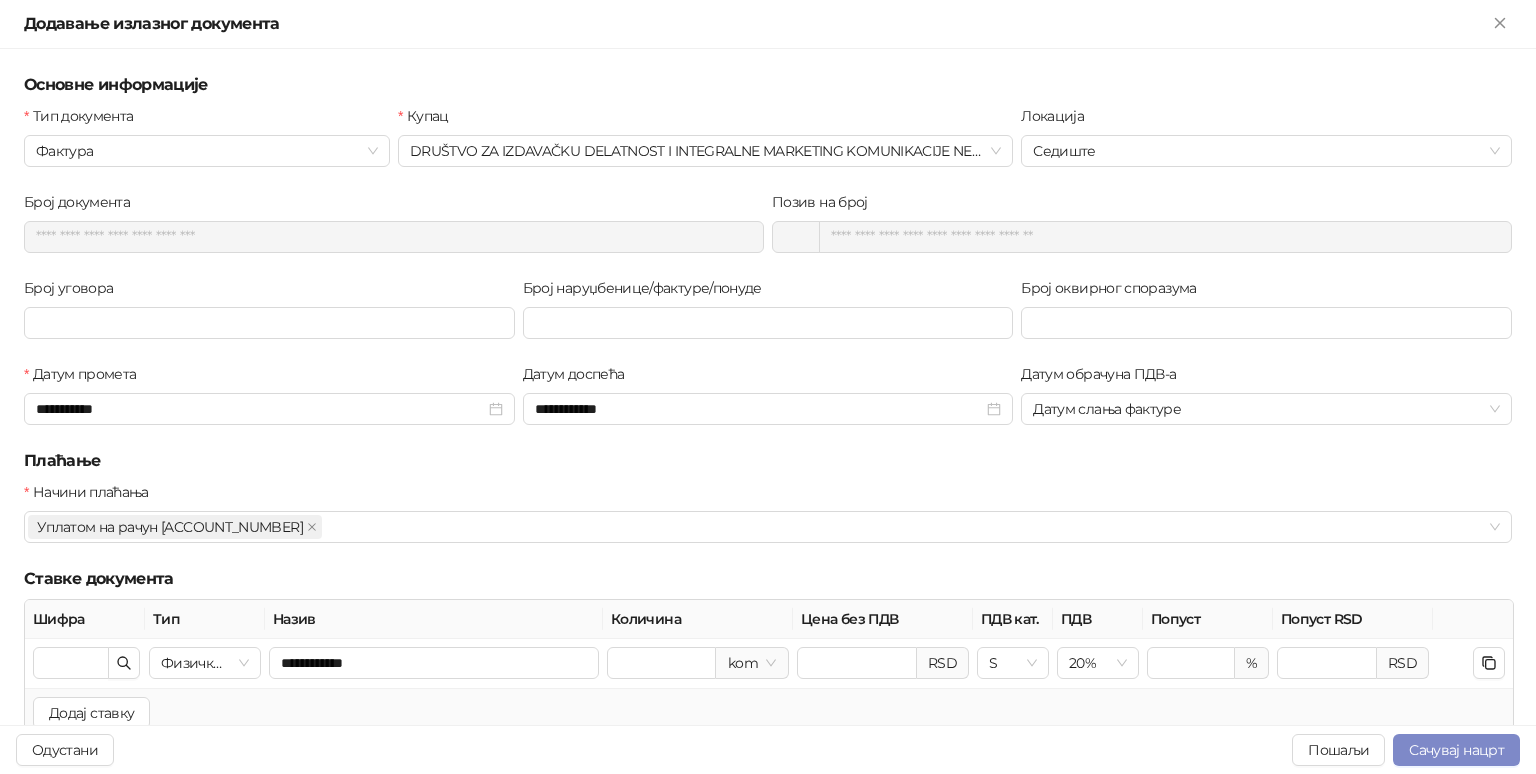 click on "Плаћање" at bounding box center (768, 461) 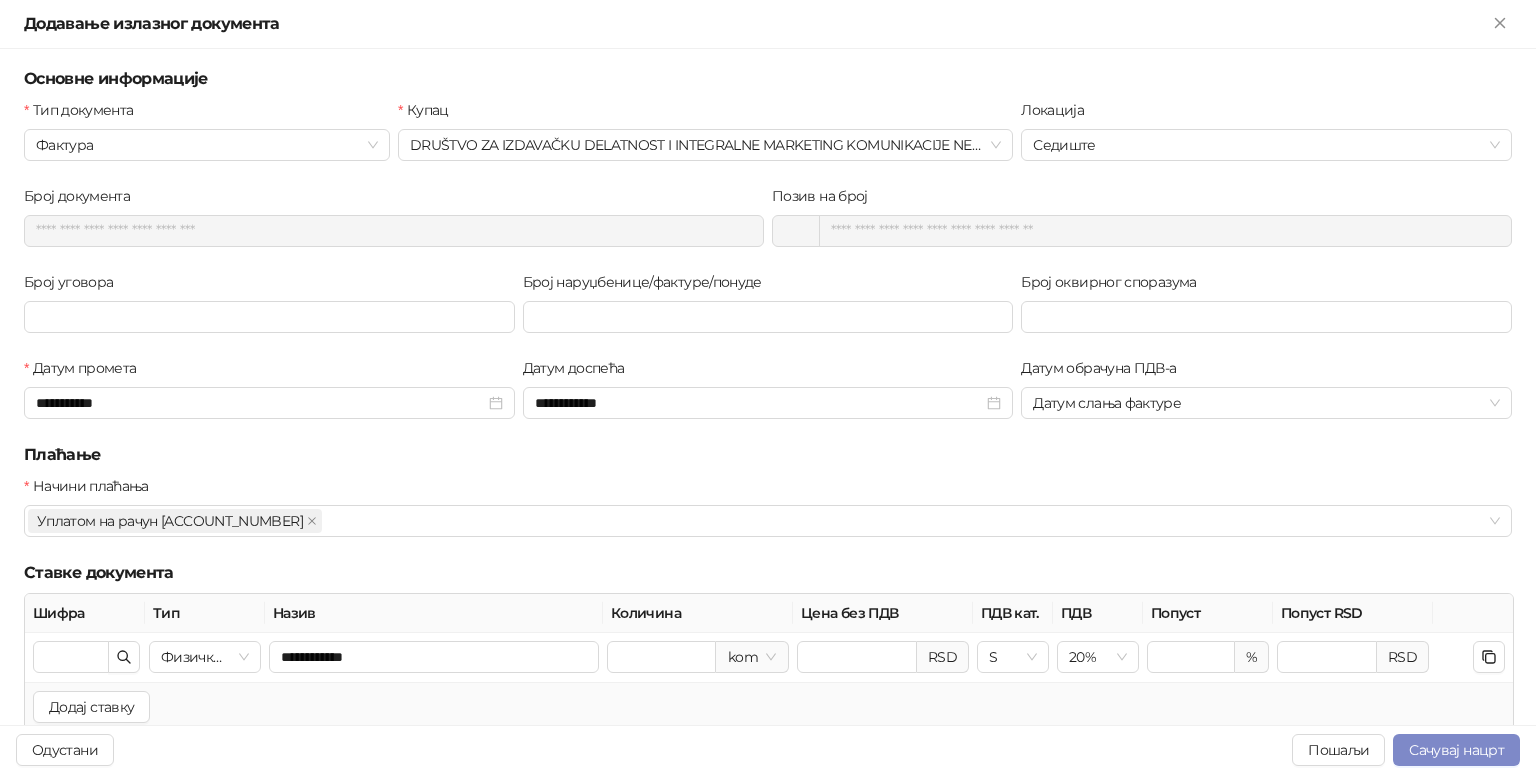 scroll, scrollTop: 0, scrollLeft: 0, axis: both 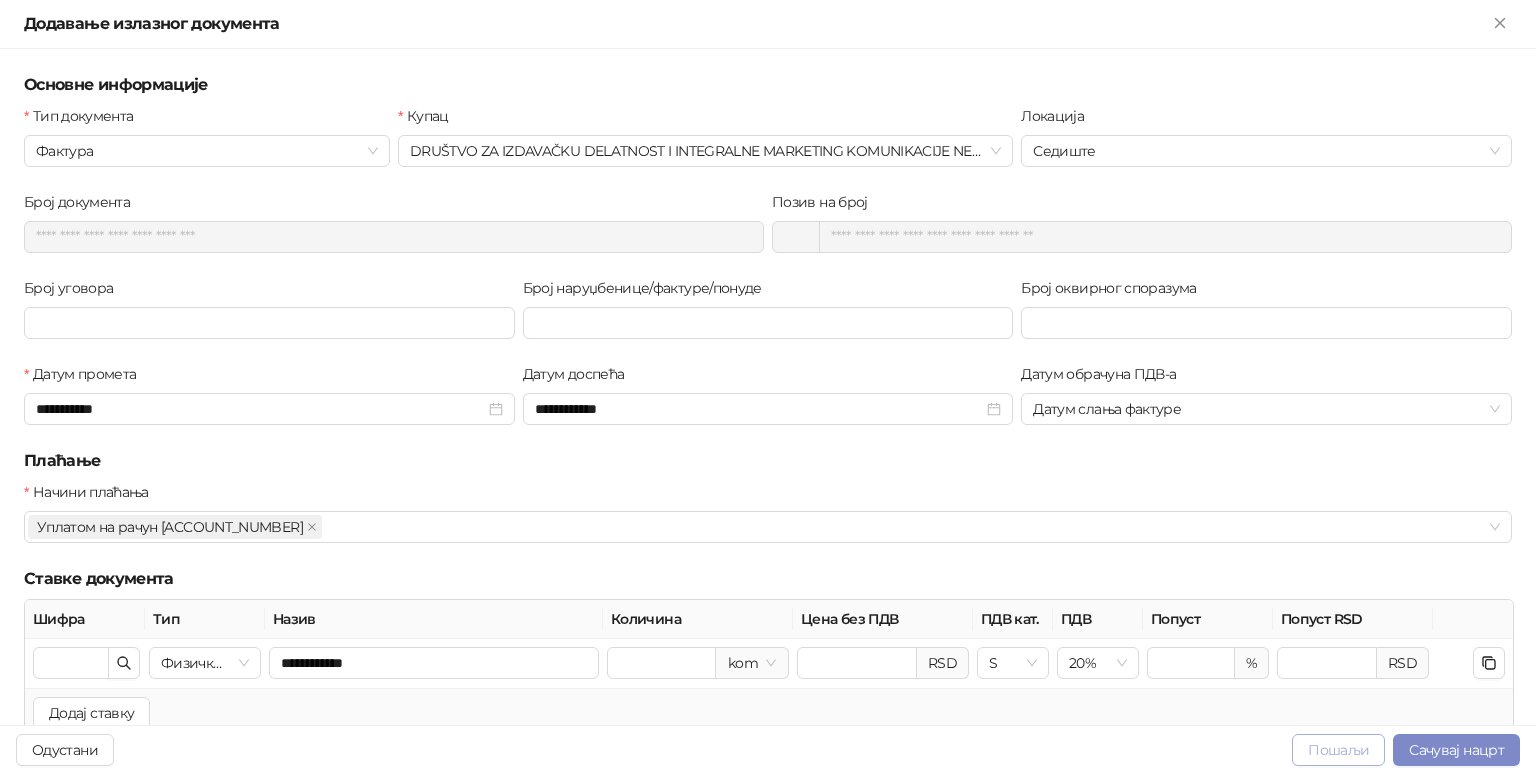 click on "Пошаљи" at bounding box center (1338, 750) 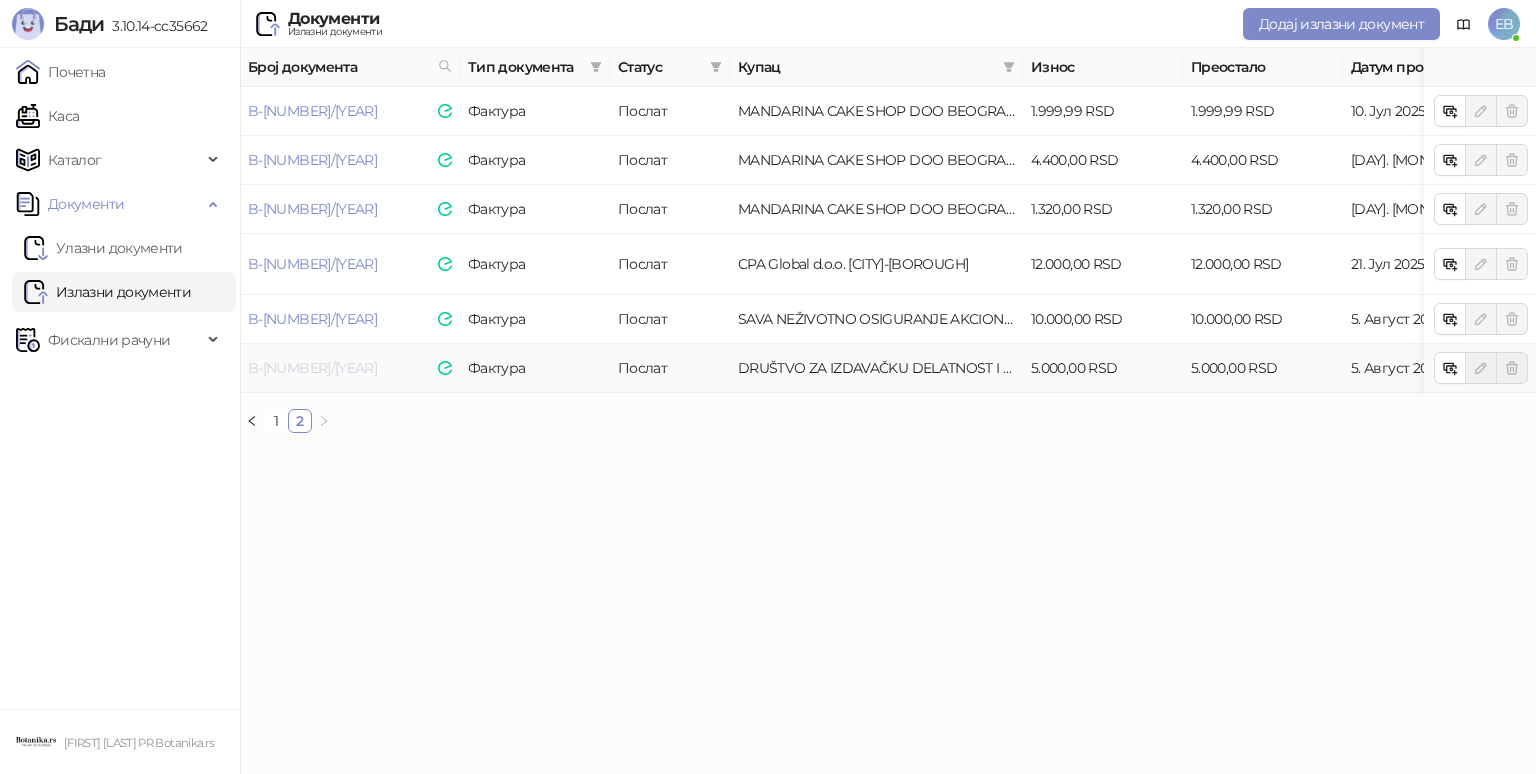 click on "B-[NUMBER]/[YEAR]" at bounding box center (312, 368) 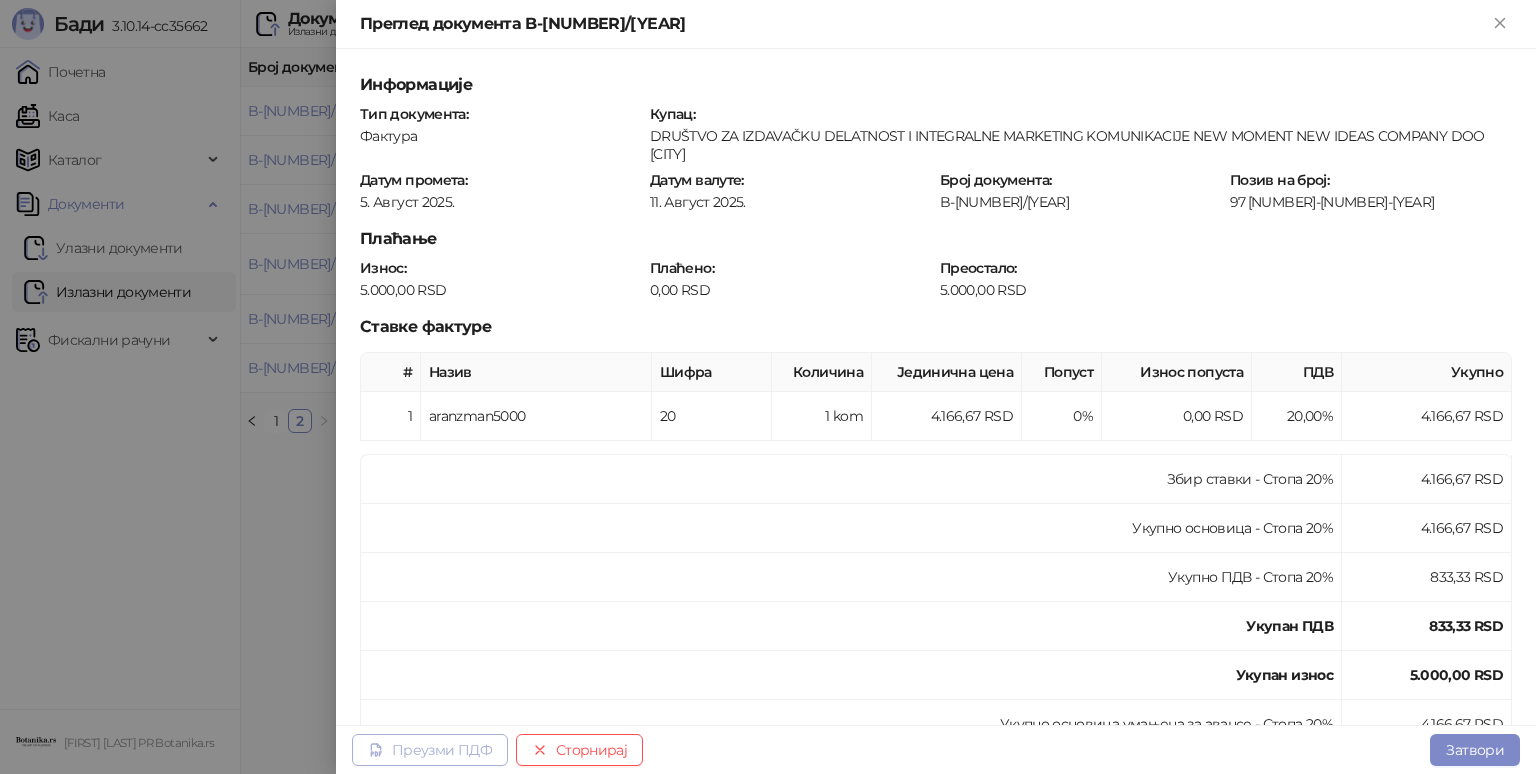 click on "Преузми ПДФ" at bounding box center [442, 750] 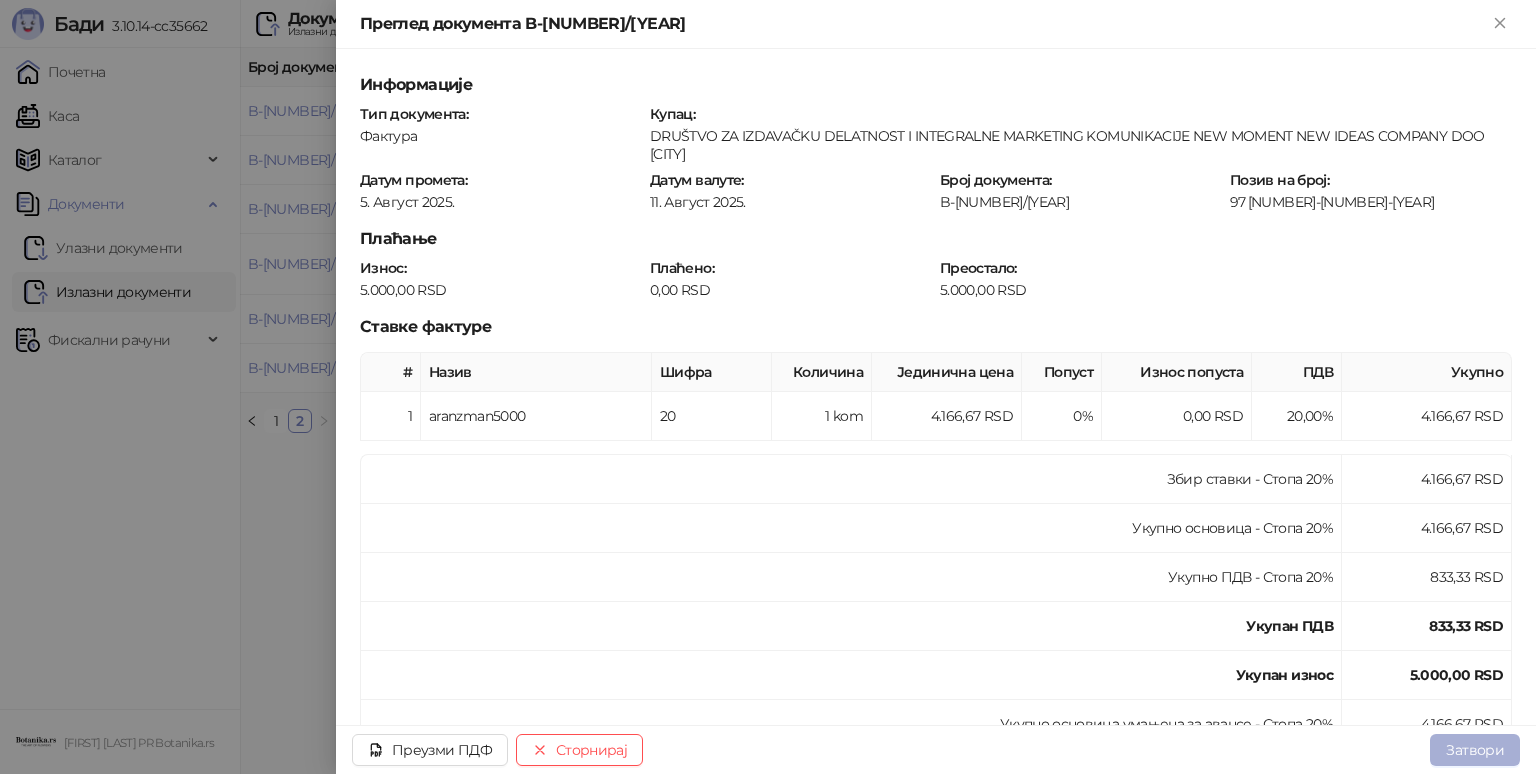 click on "Затвори" at bounding box center (1475, 750) 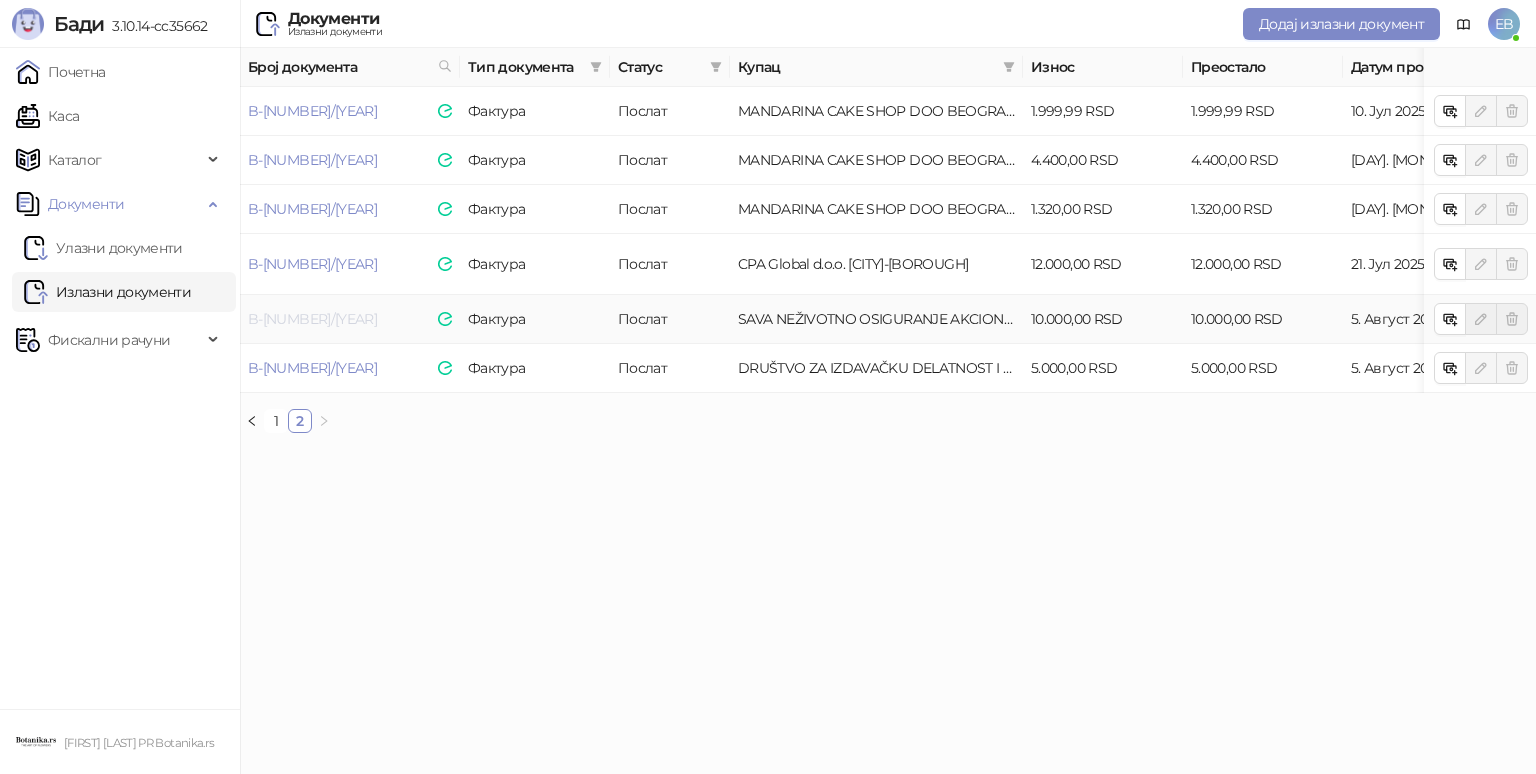 click on "B-[NUMBER]/[YEAR]" at bounding box center [312, 319] 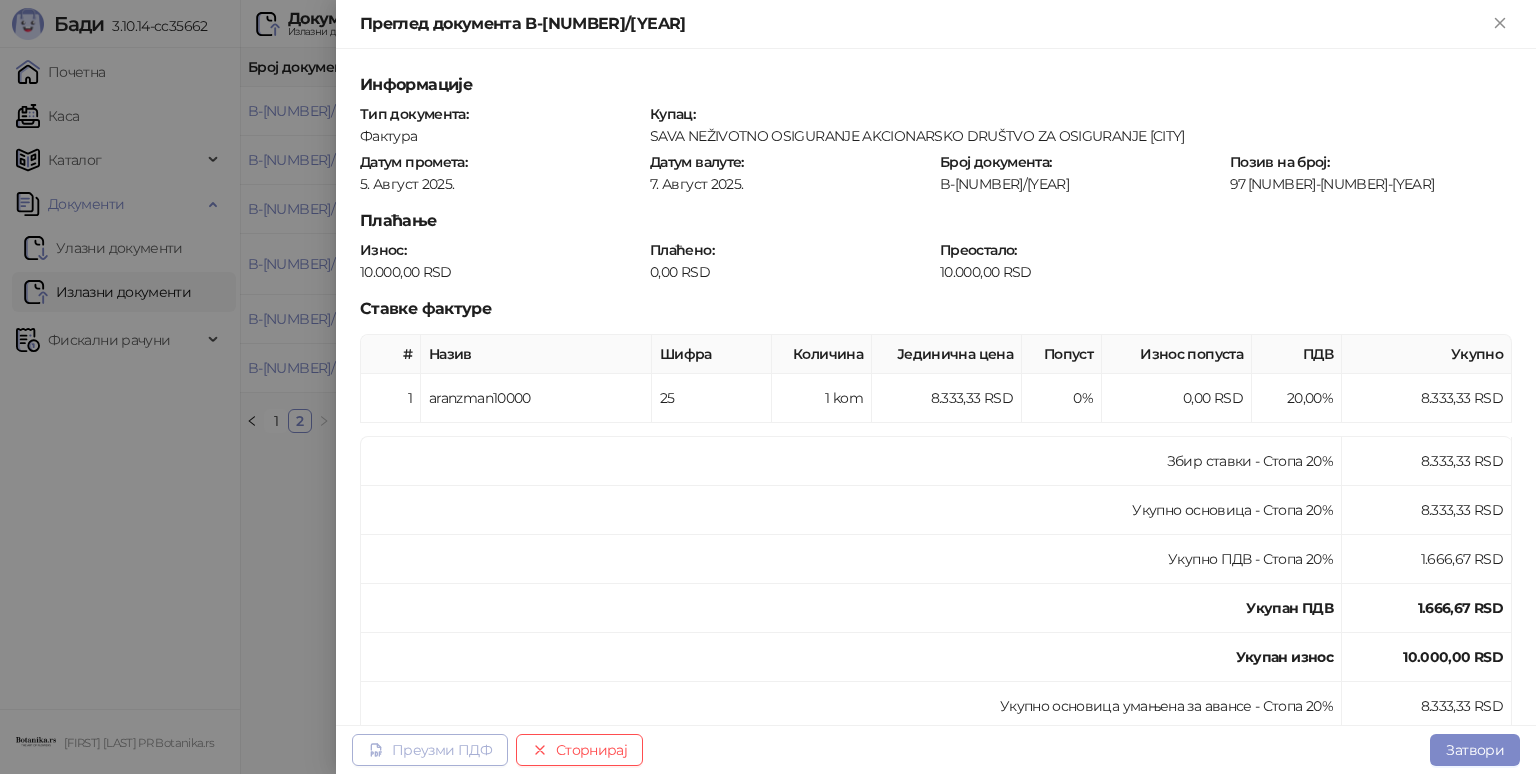 click on "Преузми ПДФ" at bounding box center (442, 750) 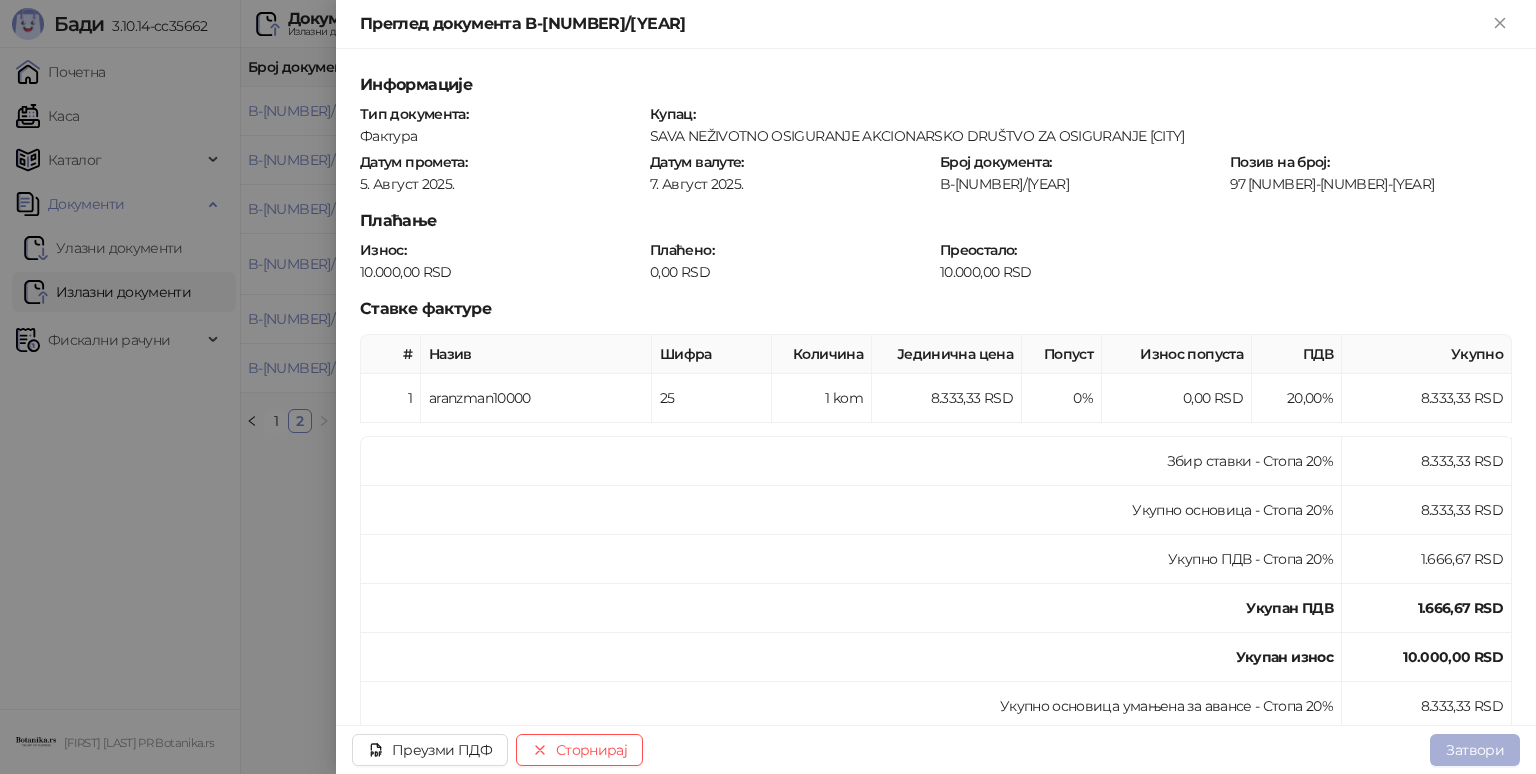 click on "Затвори" at bounding box center (1475, 750) 